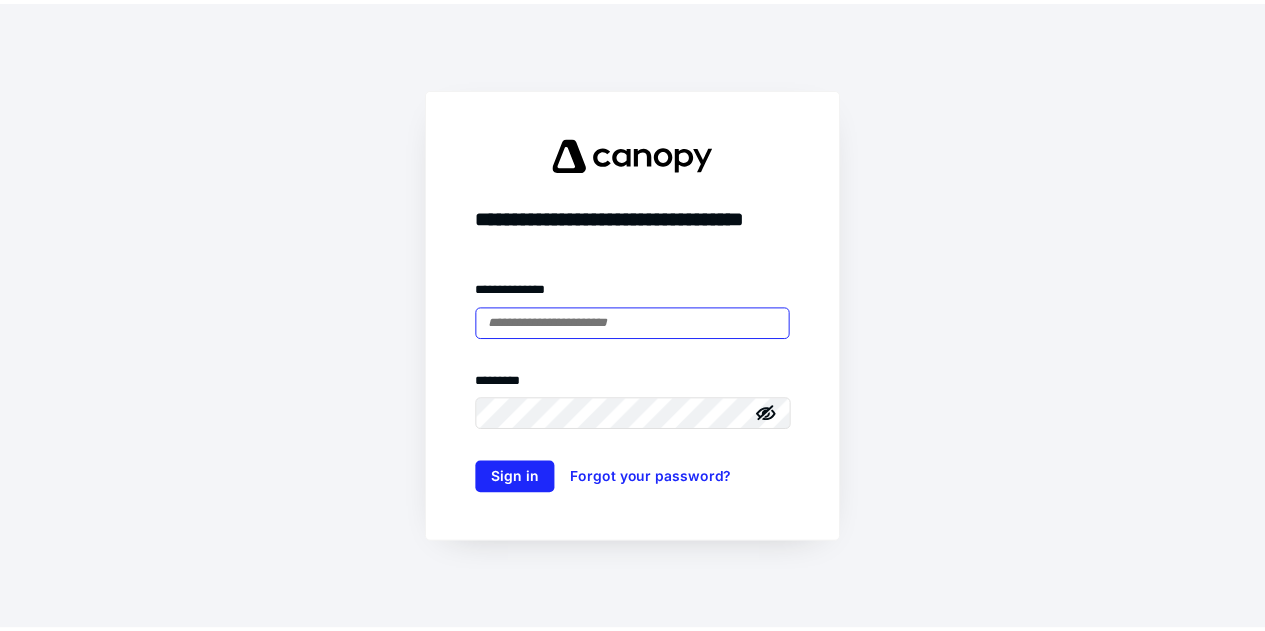 scroll, scrollTop: 0, scrollLeft: 0, axis: both 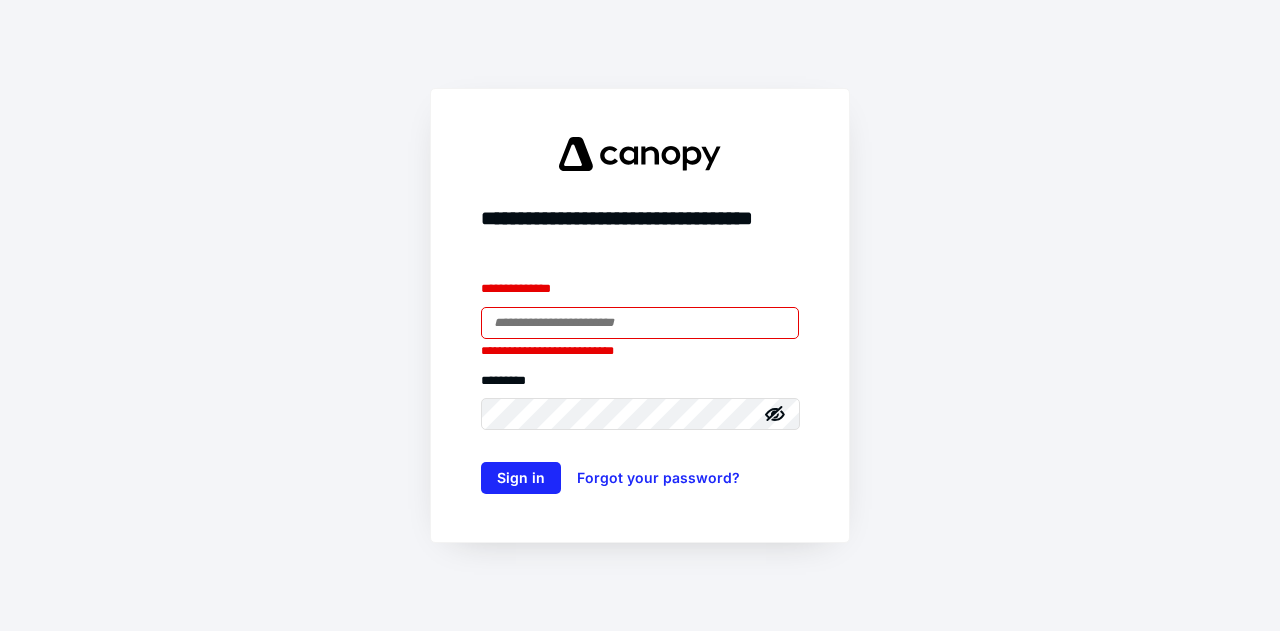 click at bounding box center [640, 323] 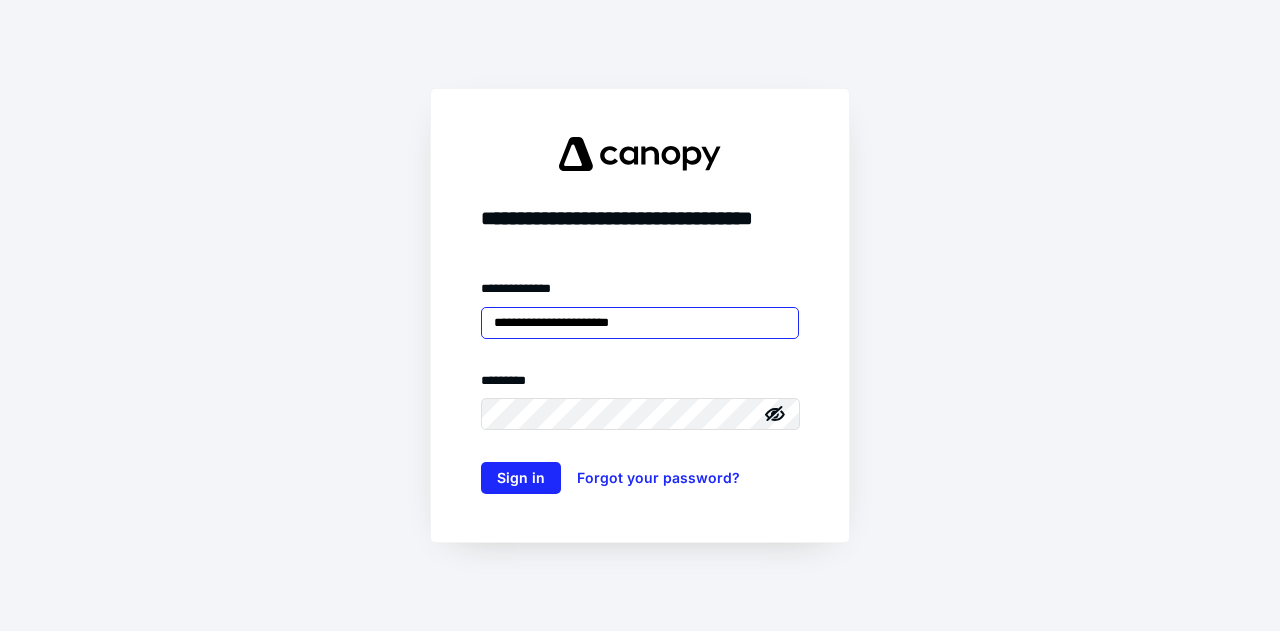type on "**********" 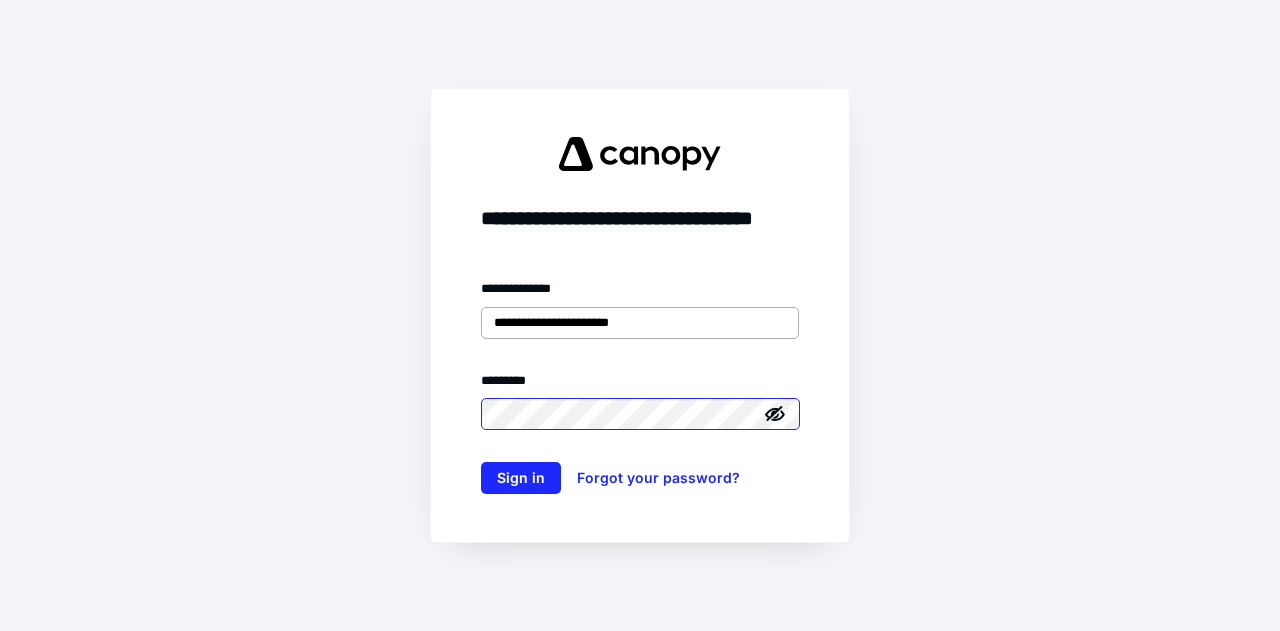 click on "Sign in" at bounding box center (521, 478) 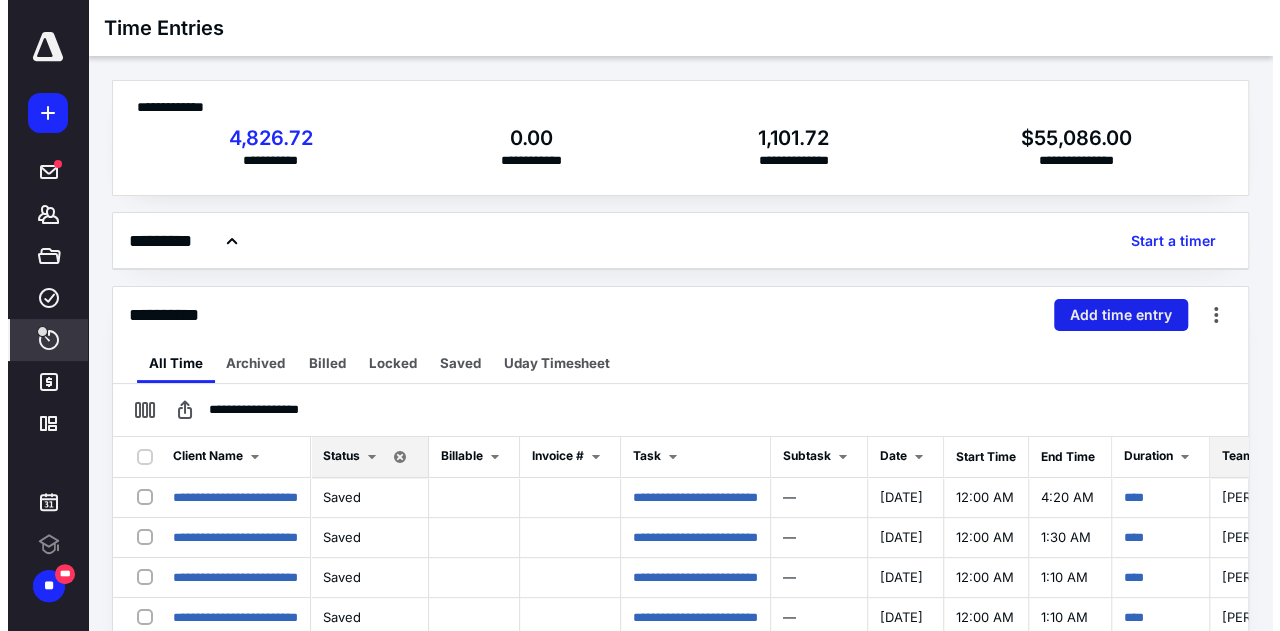 scroll, scrollTop: 0, scrollLeft: 0, axis: both 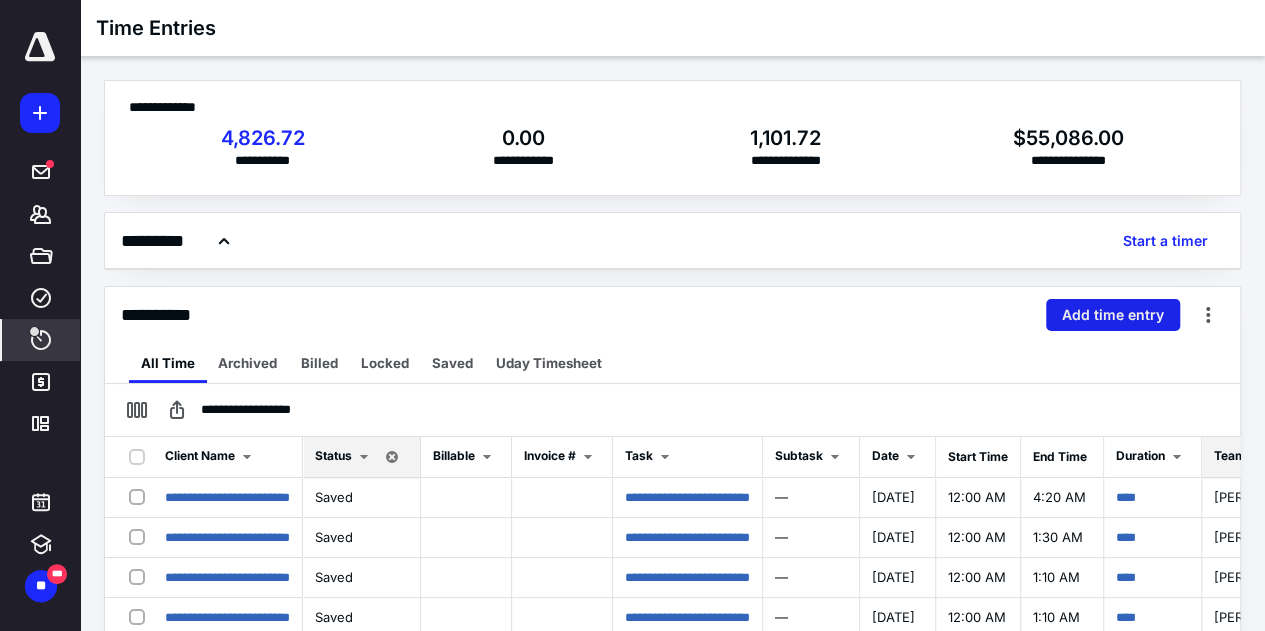 click on "Add time entry" at bounding box center [1113, 315] 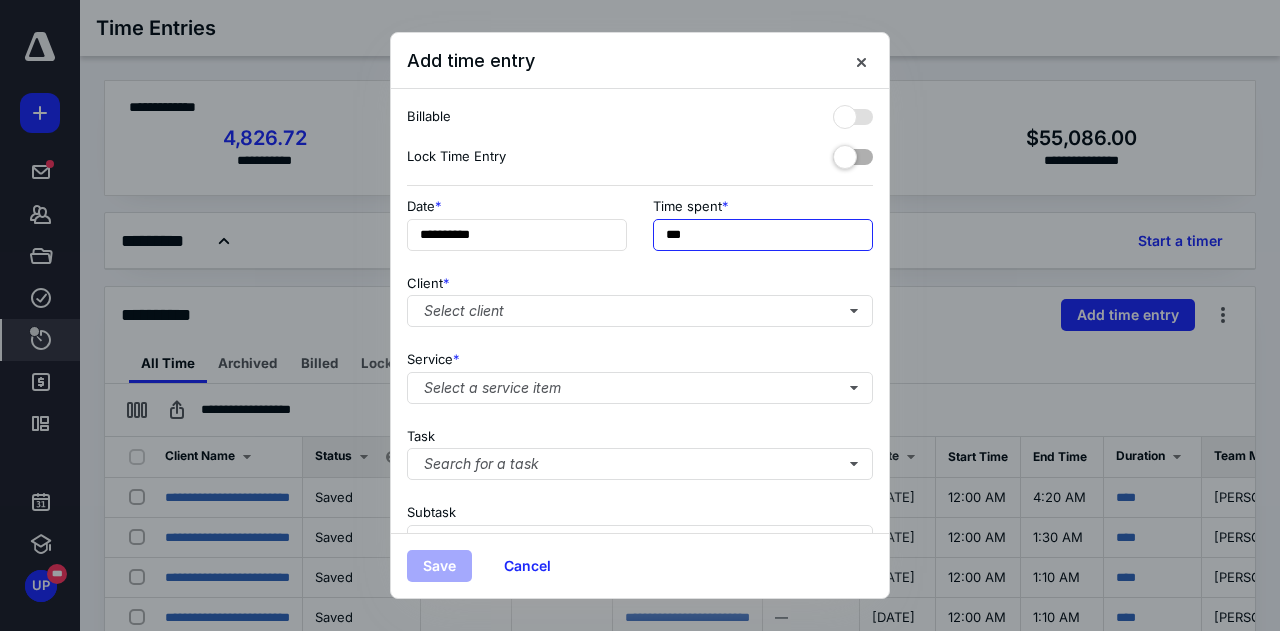 click on "***" at bounding box center (763, 235) 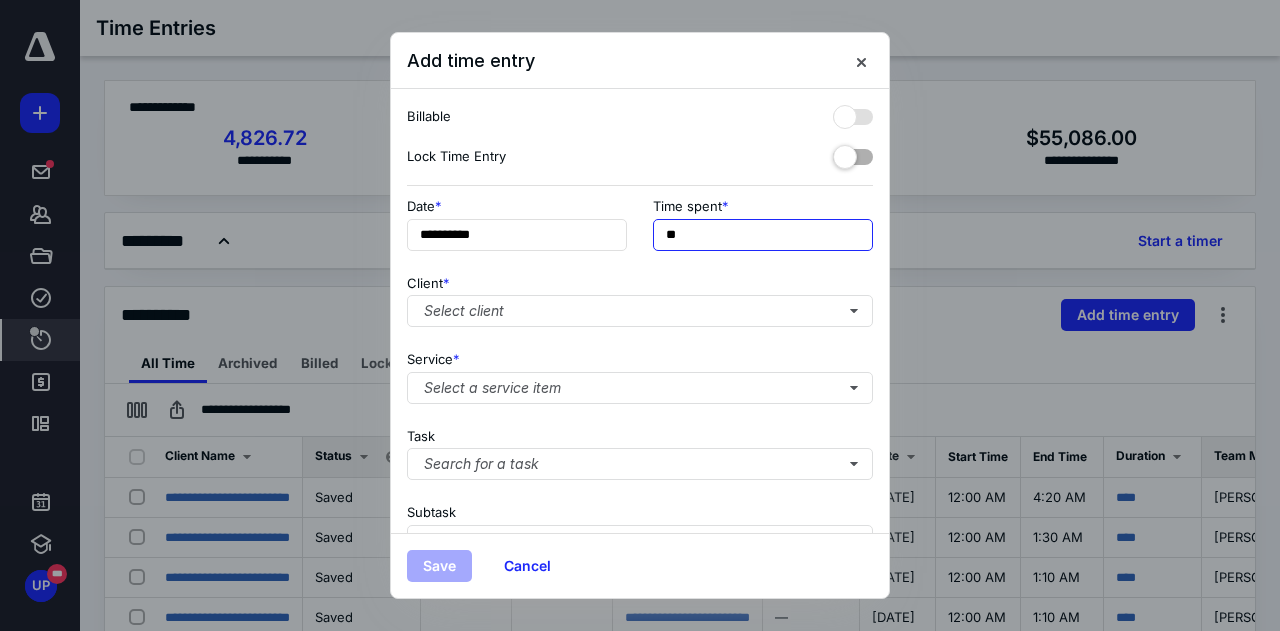 type on "*" 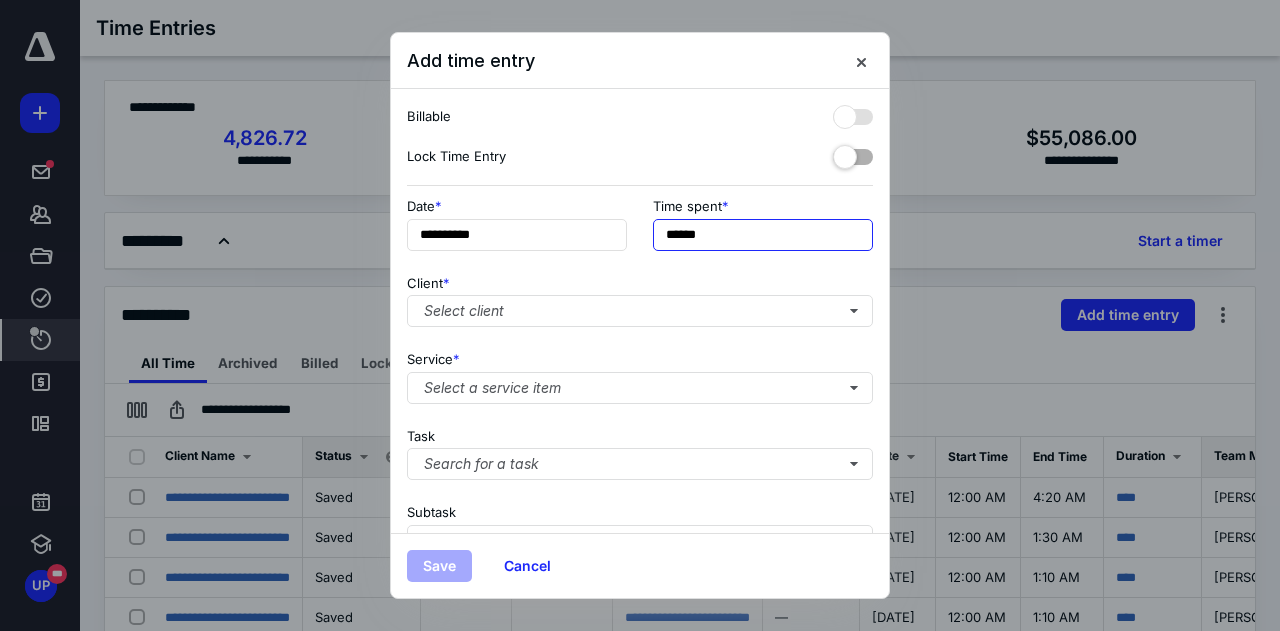 type on "******" 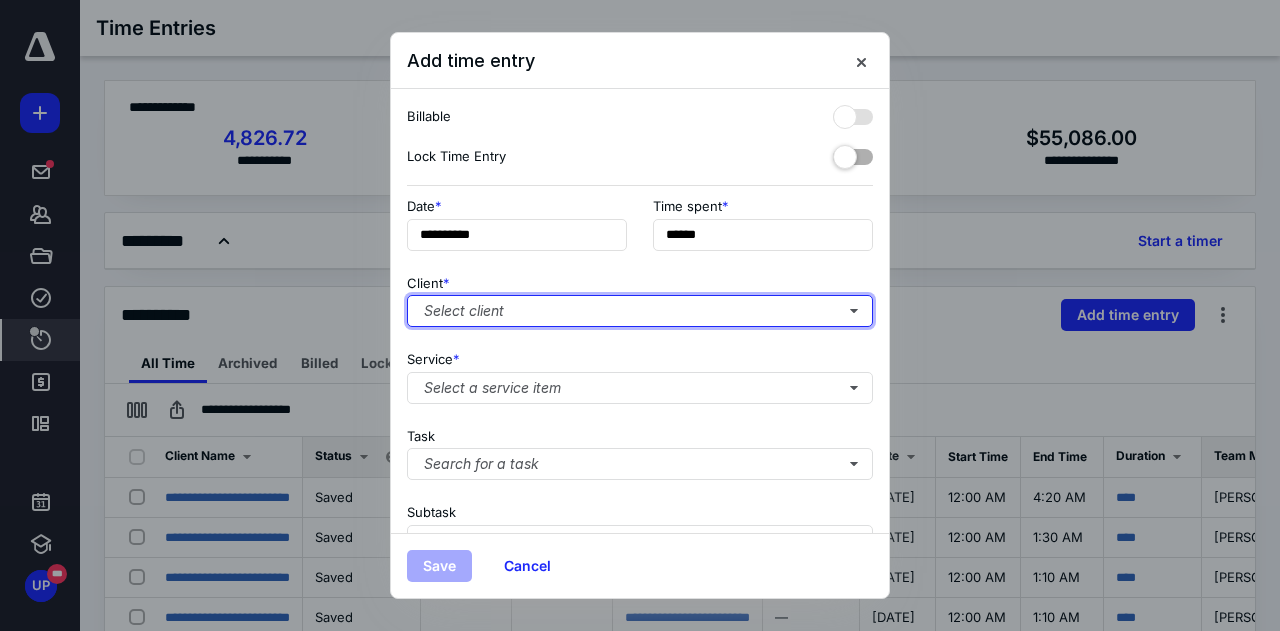 type 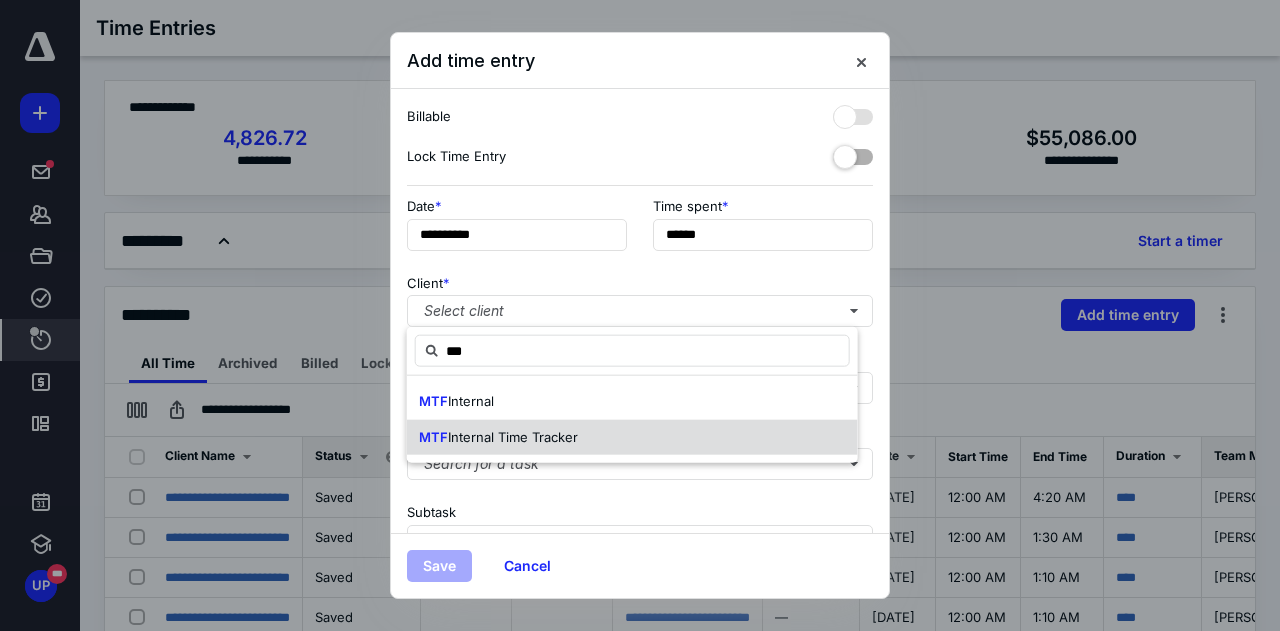 click on "MTF  Internal Time Tracker" at bounding box center [632, 437] 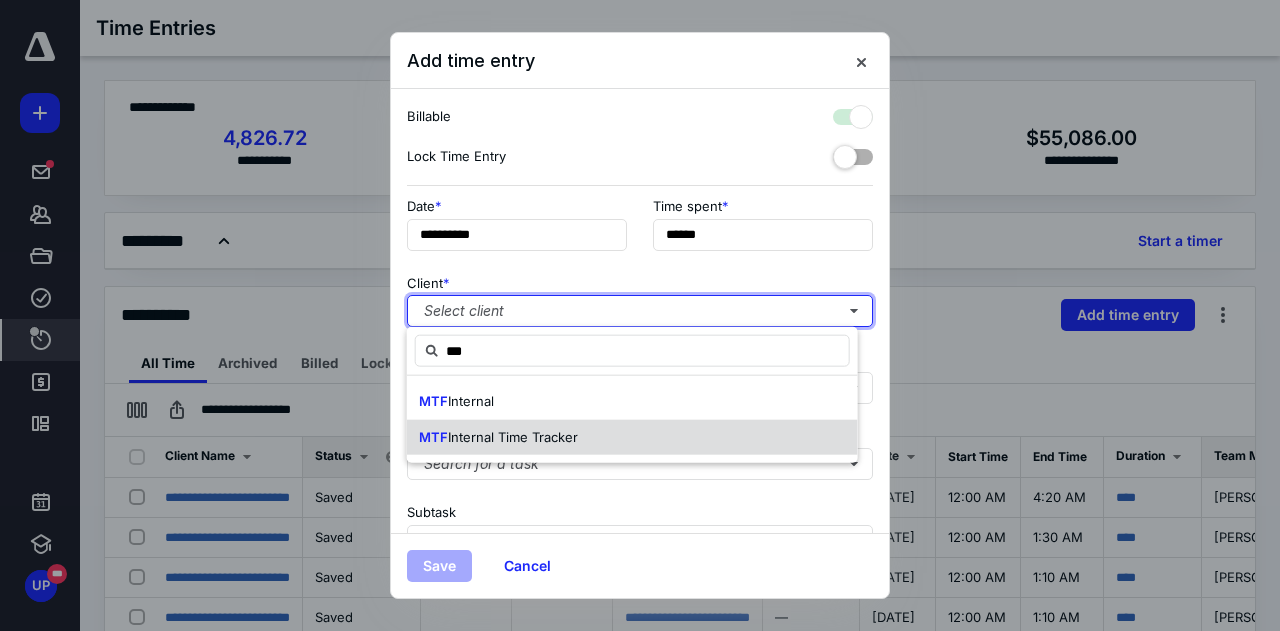 checkbox on "true" 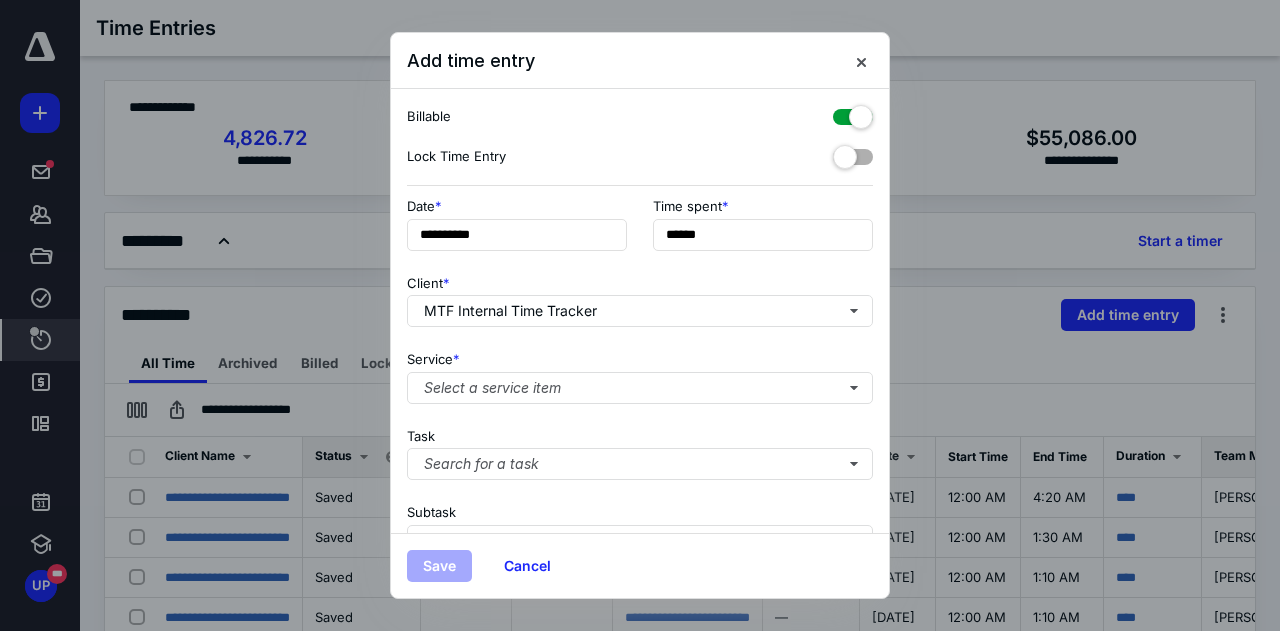 click at bounding box center (853, 113) 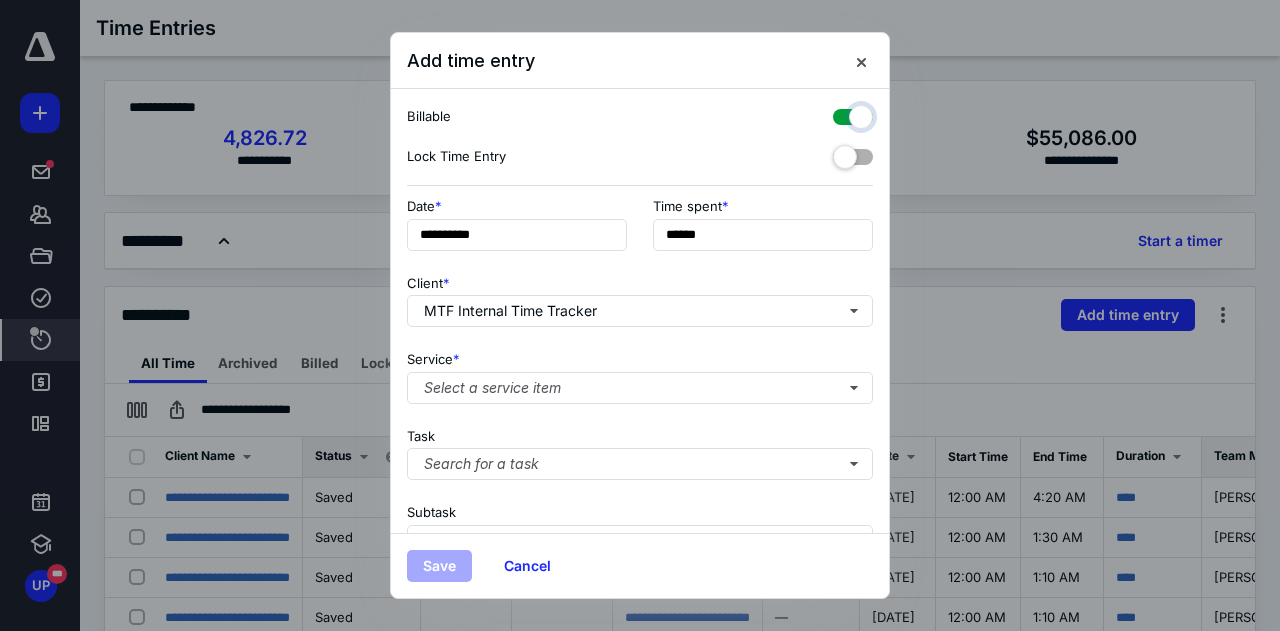 click at bounding box center [843, 114] 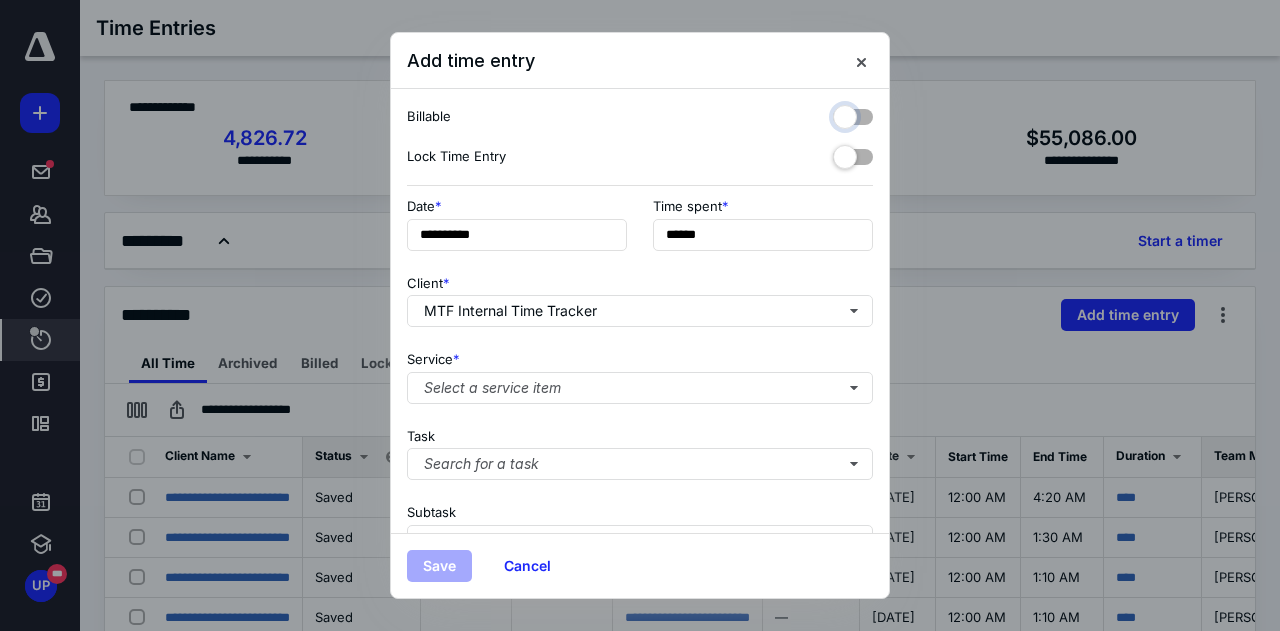 checkbox on "false" 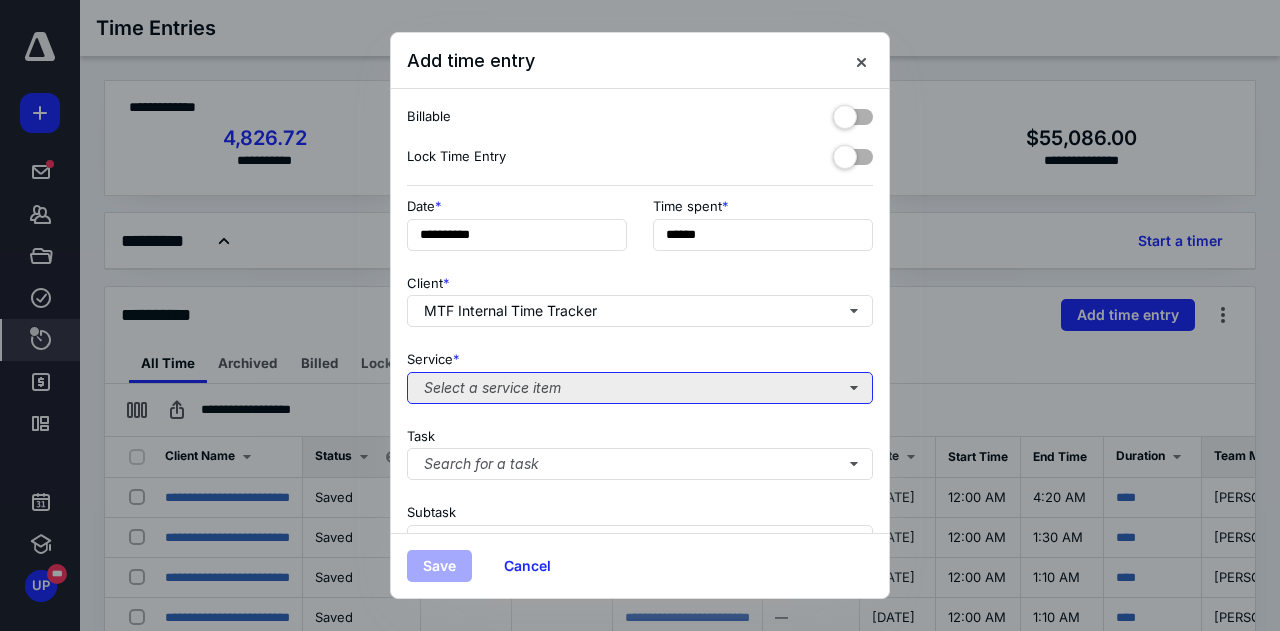 click on "Select a service item" at bounding box center [640, 388] 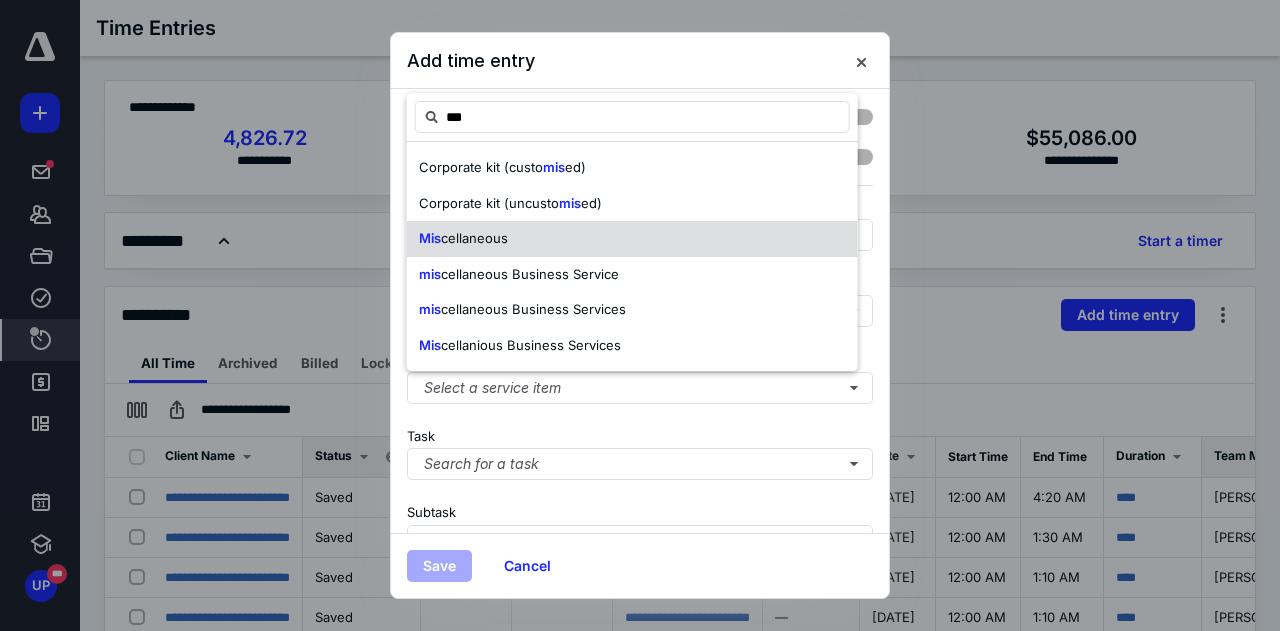 click on "cellaneous" at bounding box center (474, 238) 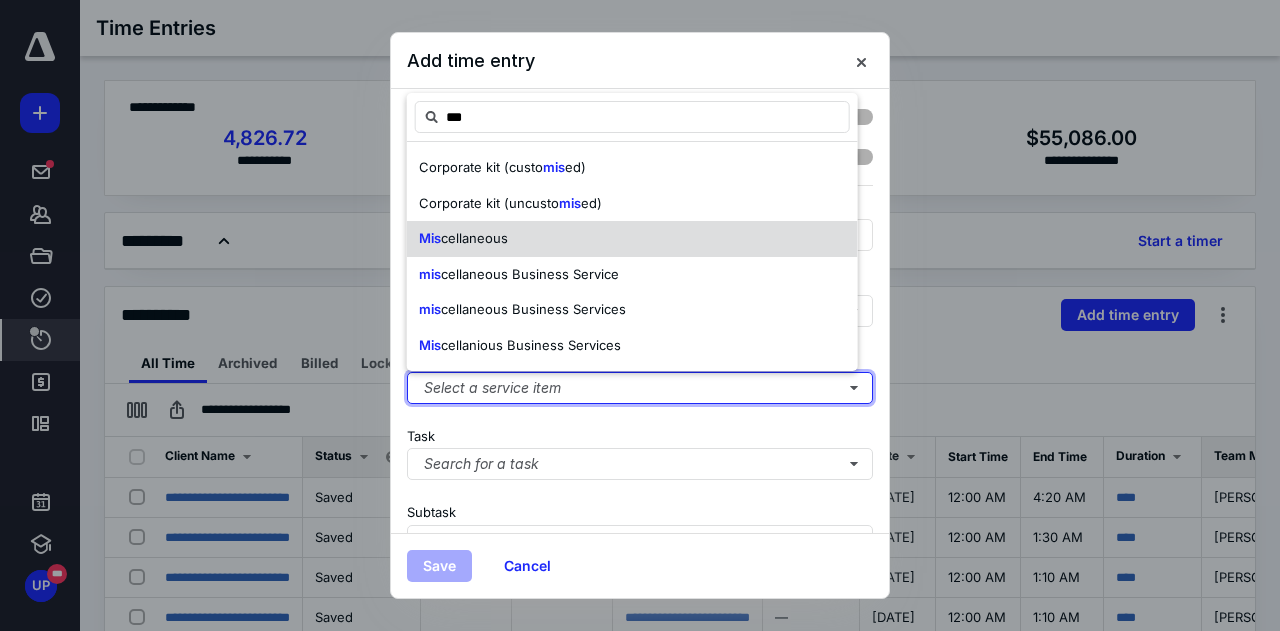 type 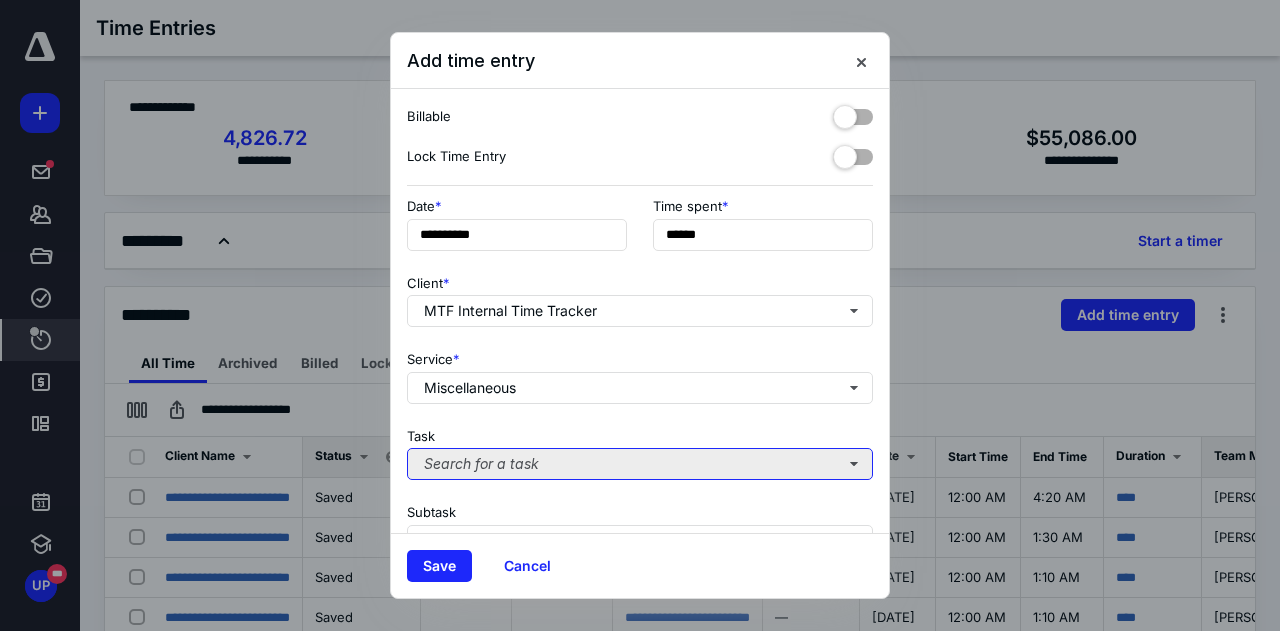 click on "Search for a task" at bounding box center [640, 464] 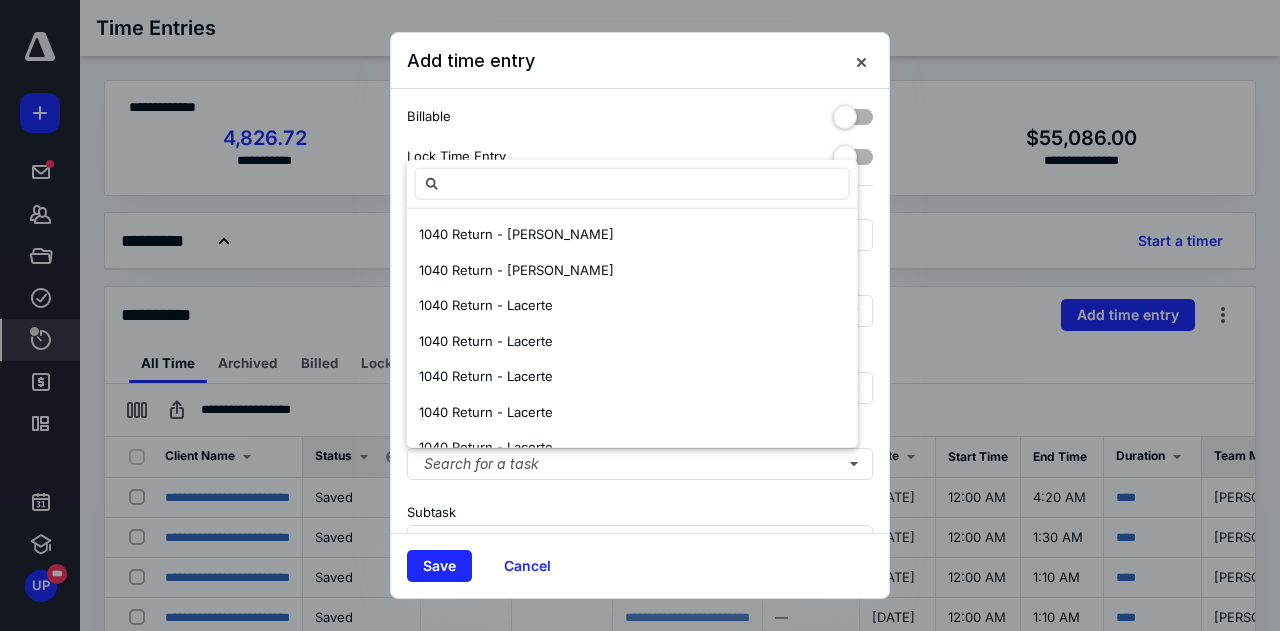 scroll, scrollTop: 209, scrollLeft: 0, axis: vertical 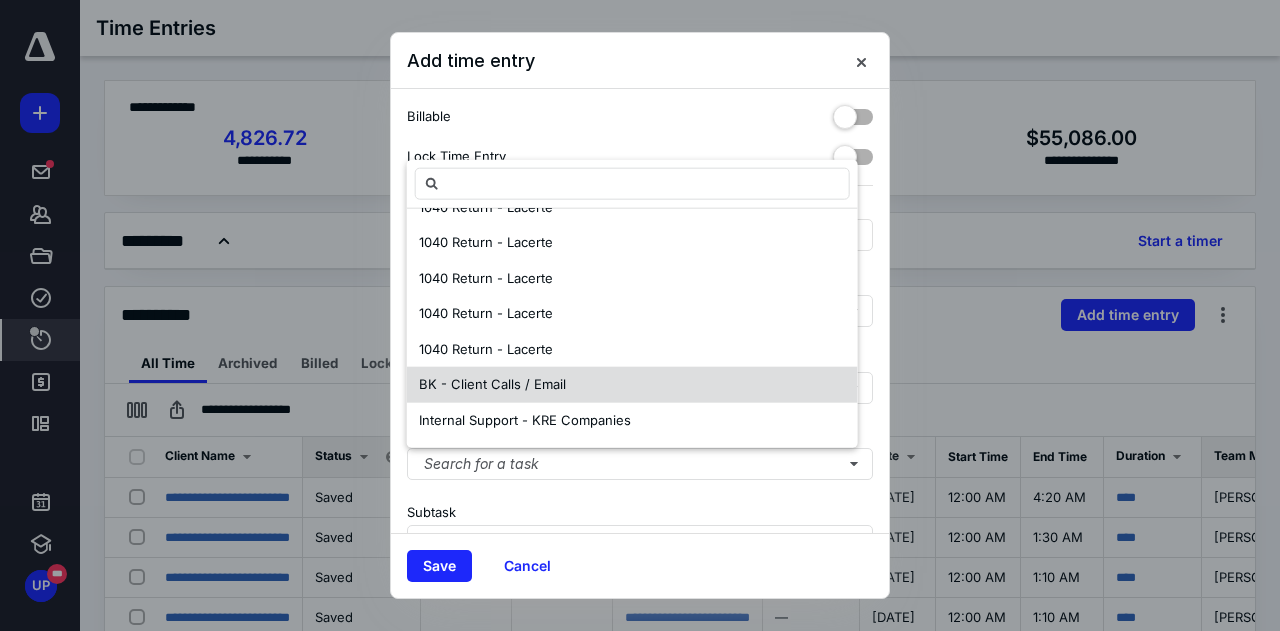 click on "BK - Client Calls / Email" at bounding box center [492, 384] 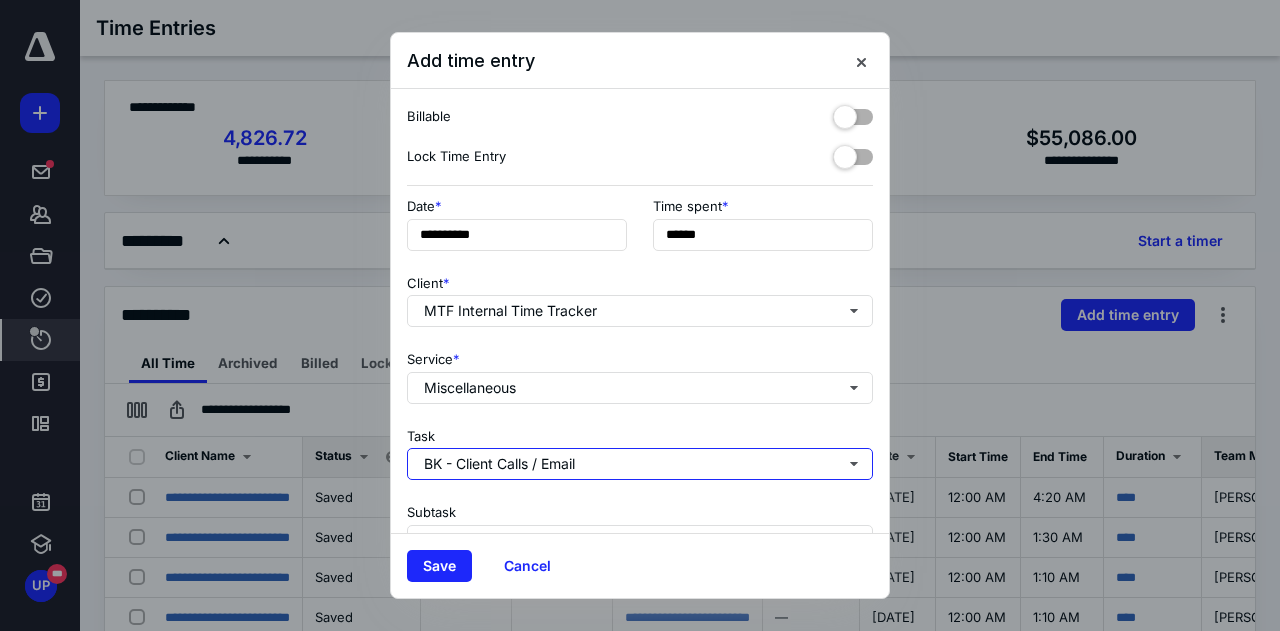scroll, scrollTop: 0, scrollLeft: 0, axis: both 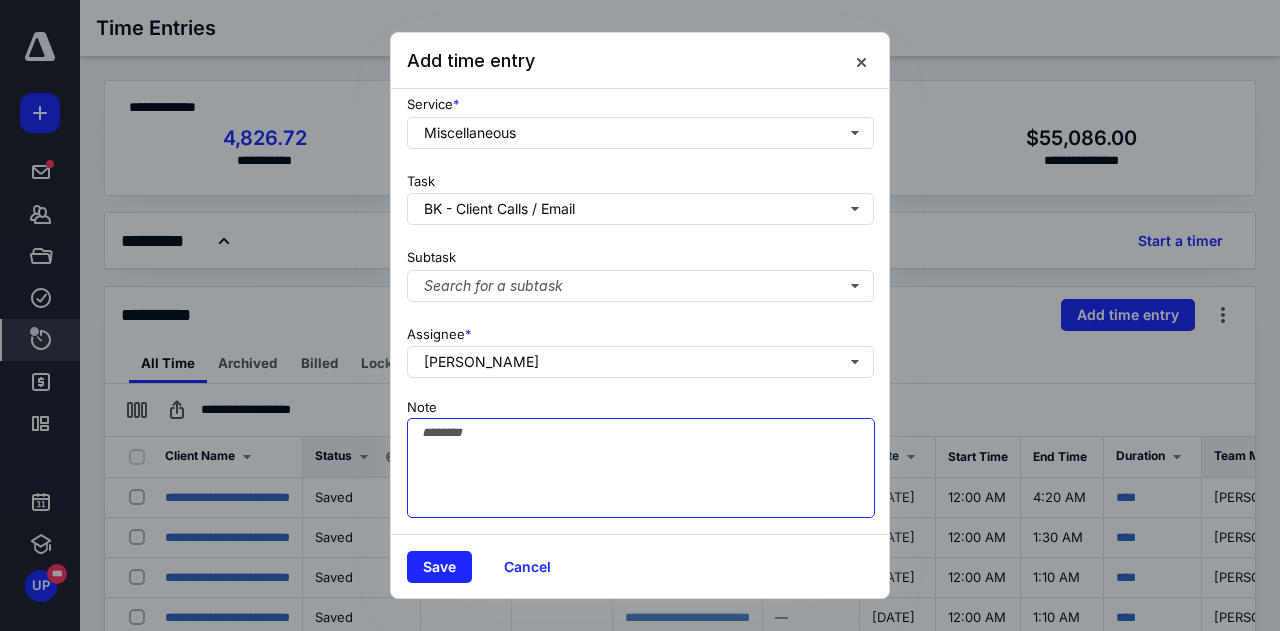 click on "Note" at bounding box center (641, 468) 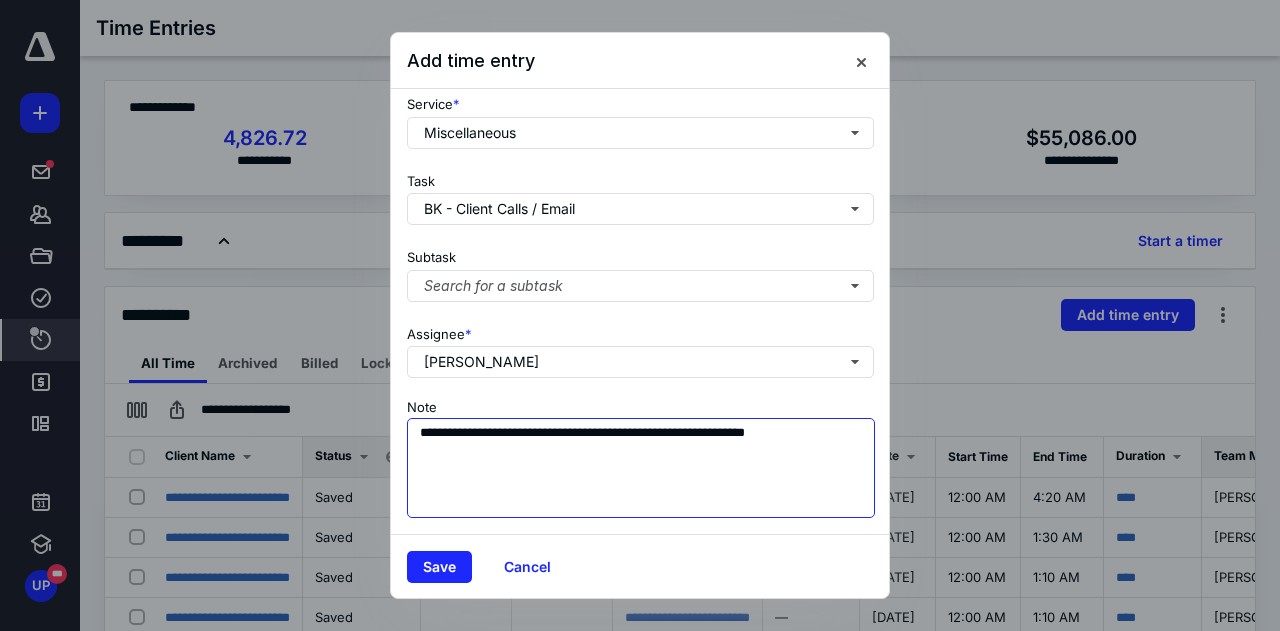 click on "**********" at bounding box center [641, 468] 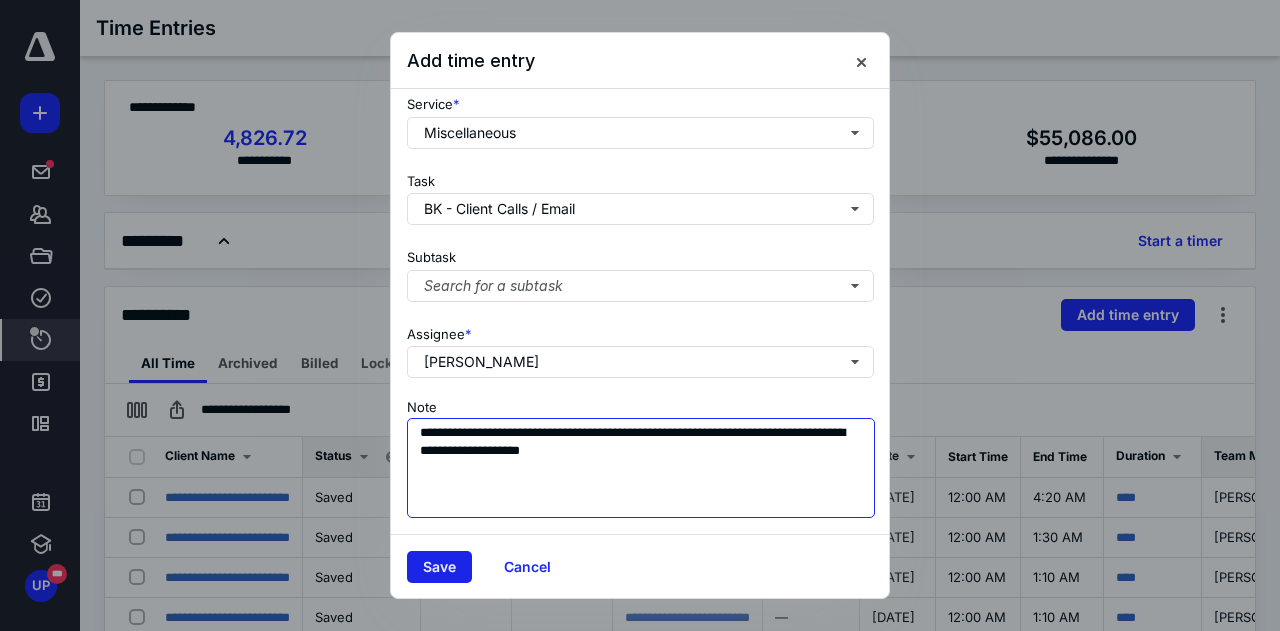type on "**********" 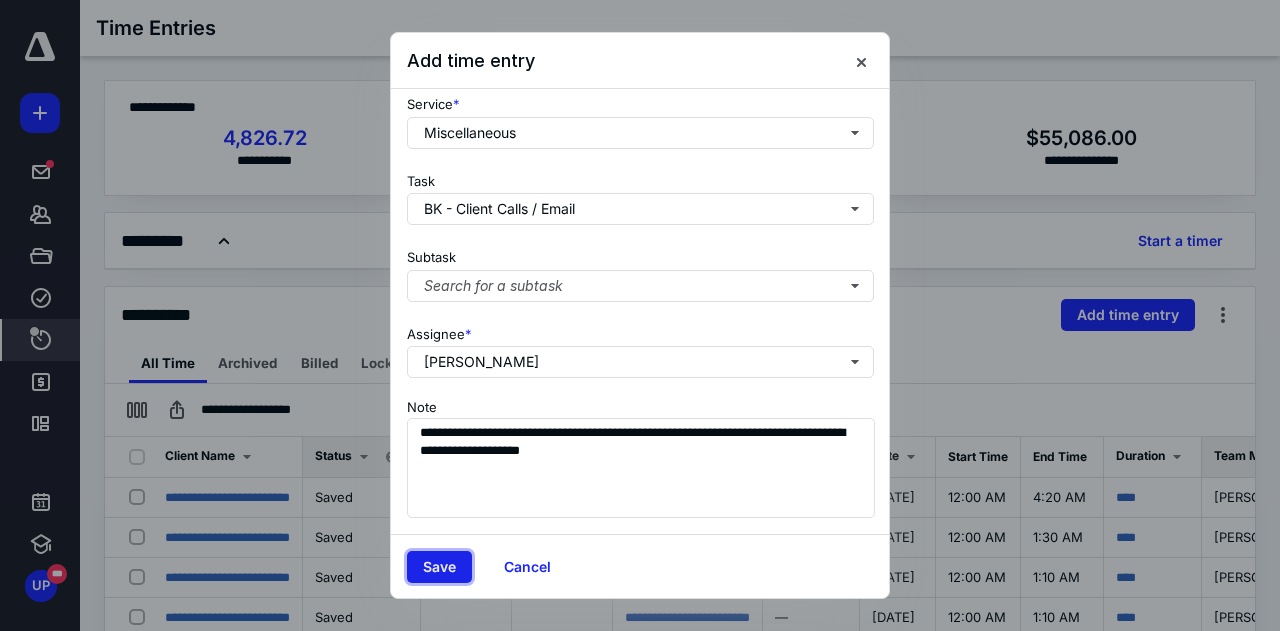 click on "Save" at bounding box center [439, 567] 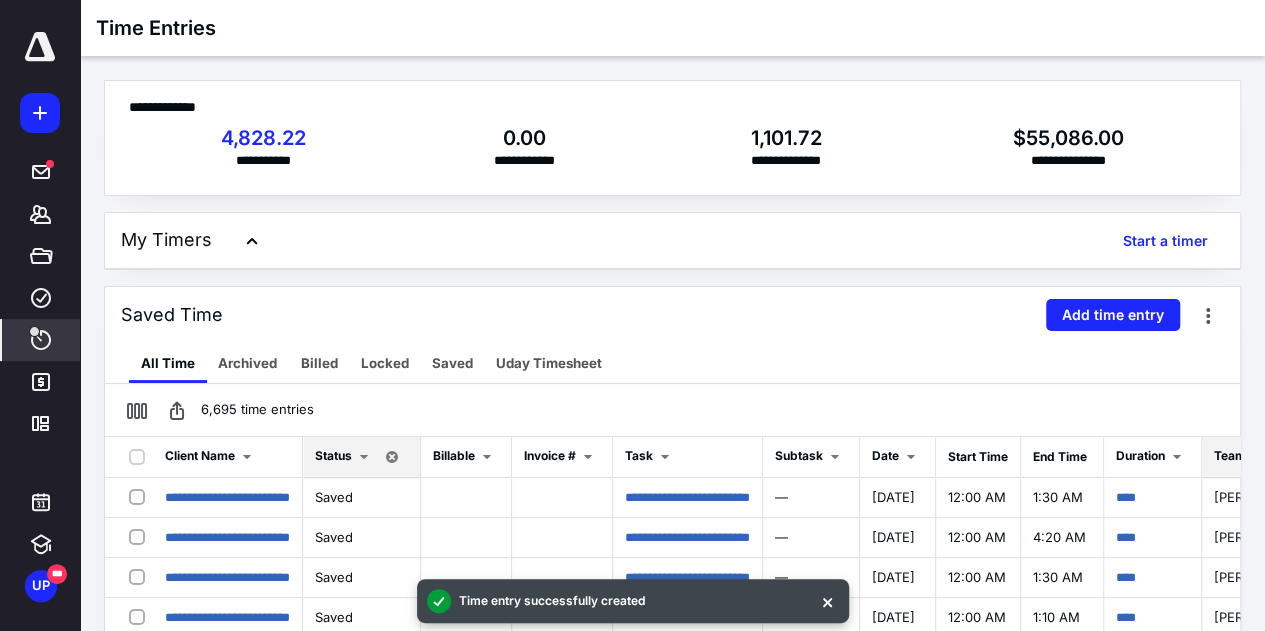 click on "Add time entry" at bounding box center [1113, 315] 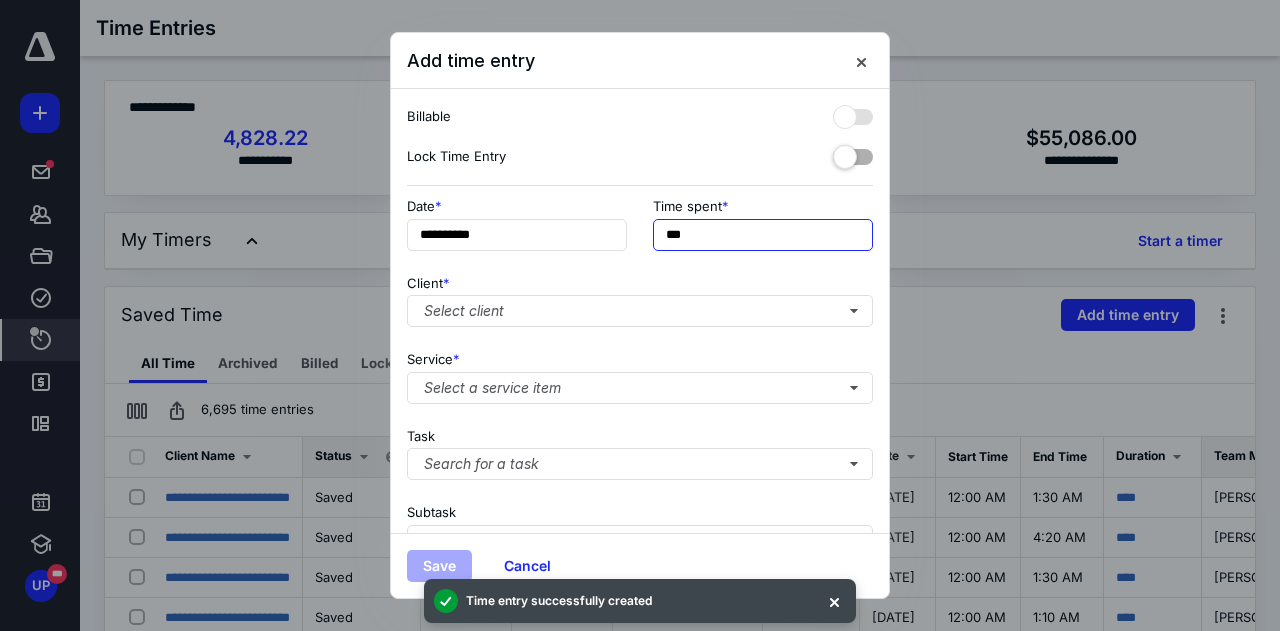 click on "***" at bounding box center [763, 235] 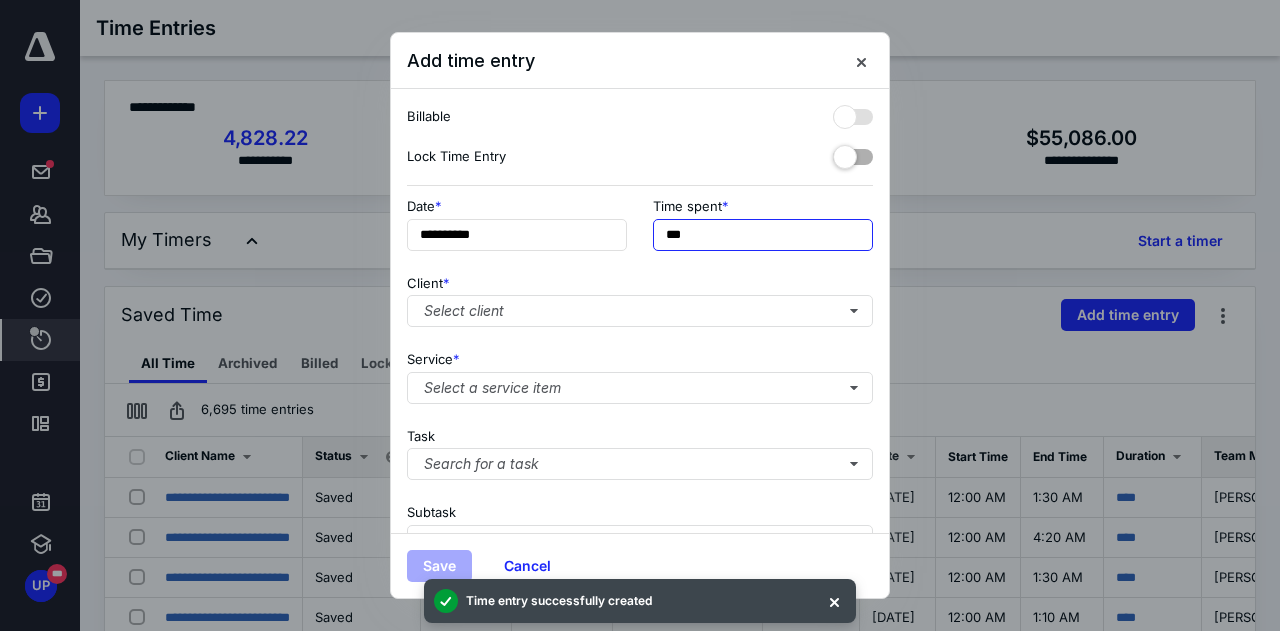 type on "***" 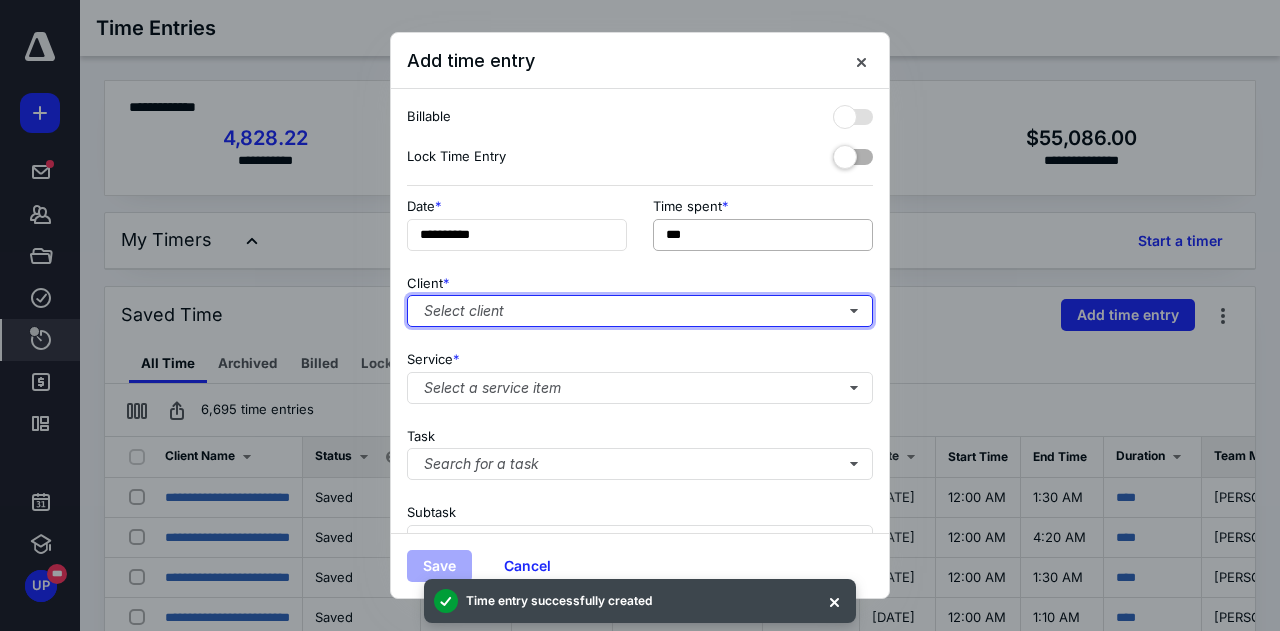 type 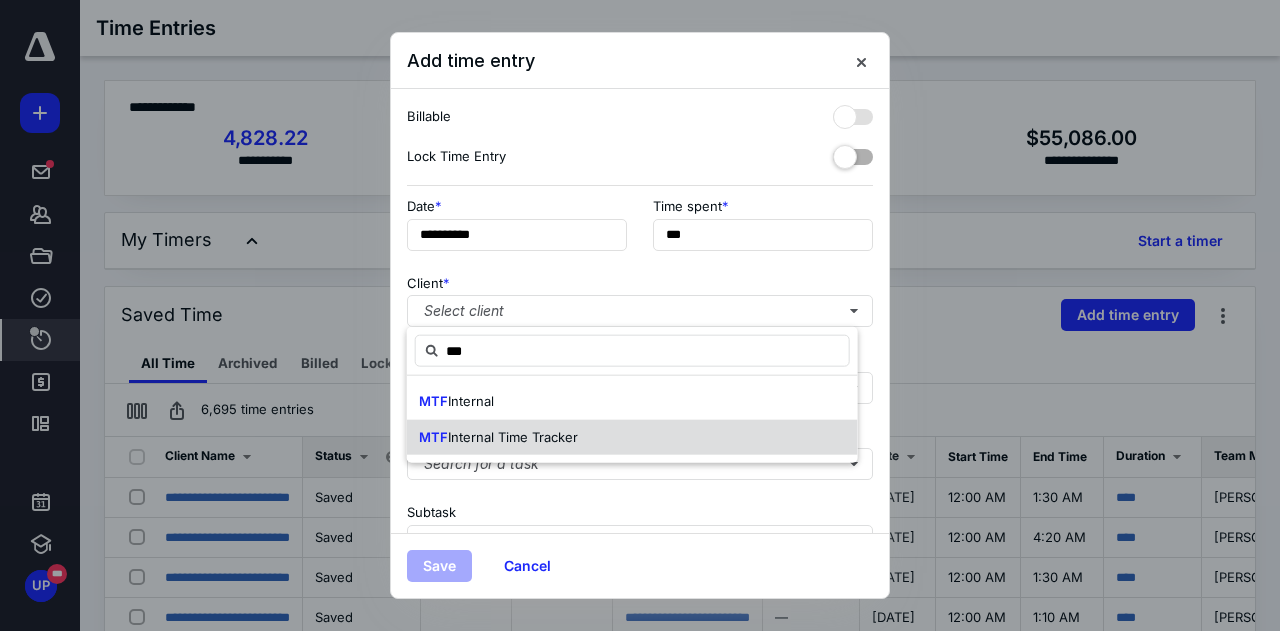 drag, startPoint x: 530, startPoint y: 442, endPoint x: 544, endPoint y: 440, distance: 14.142136 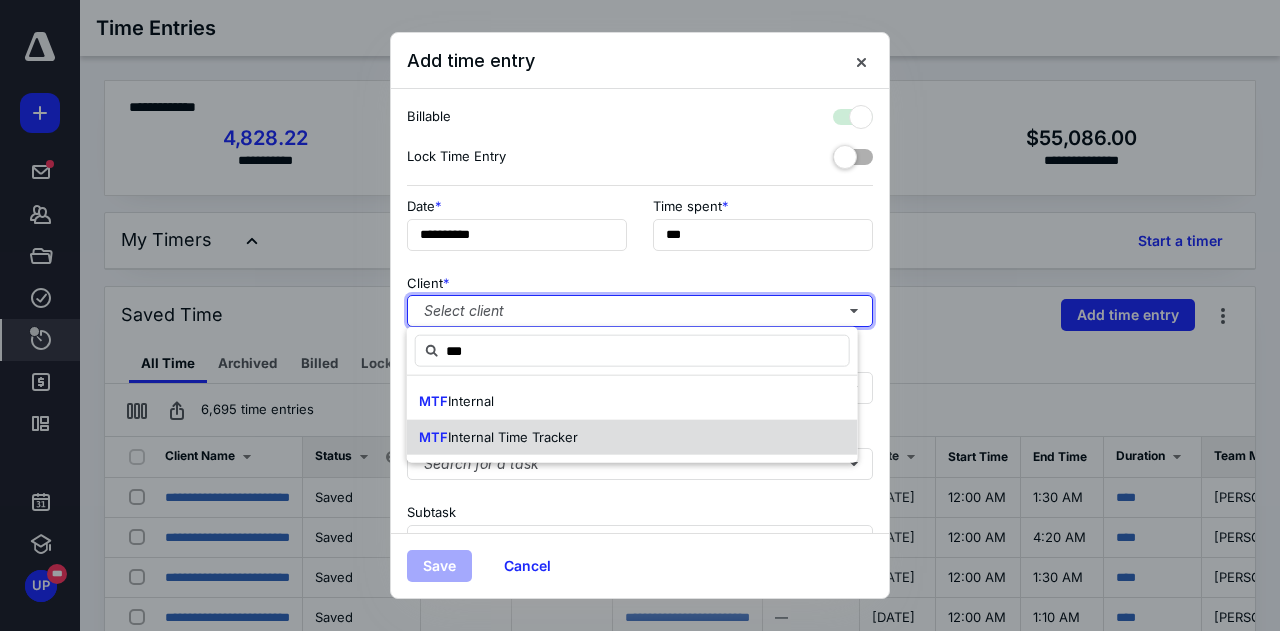 checkbox on "true" 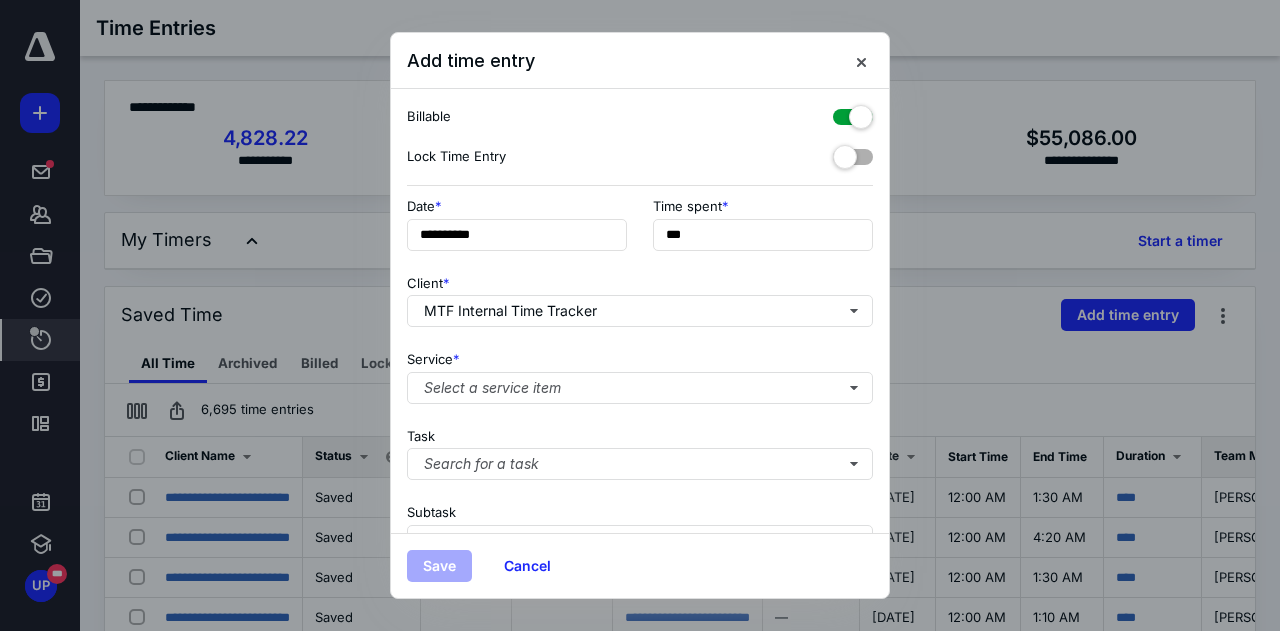 click at bounding box center [853, 113] 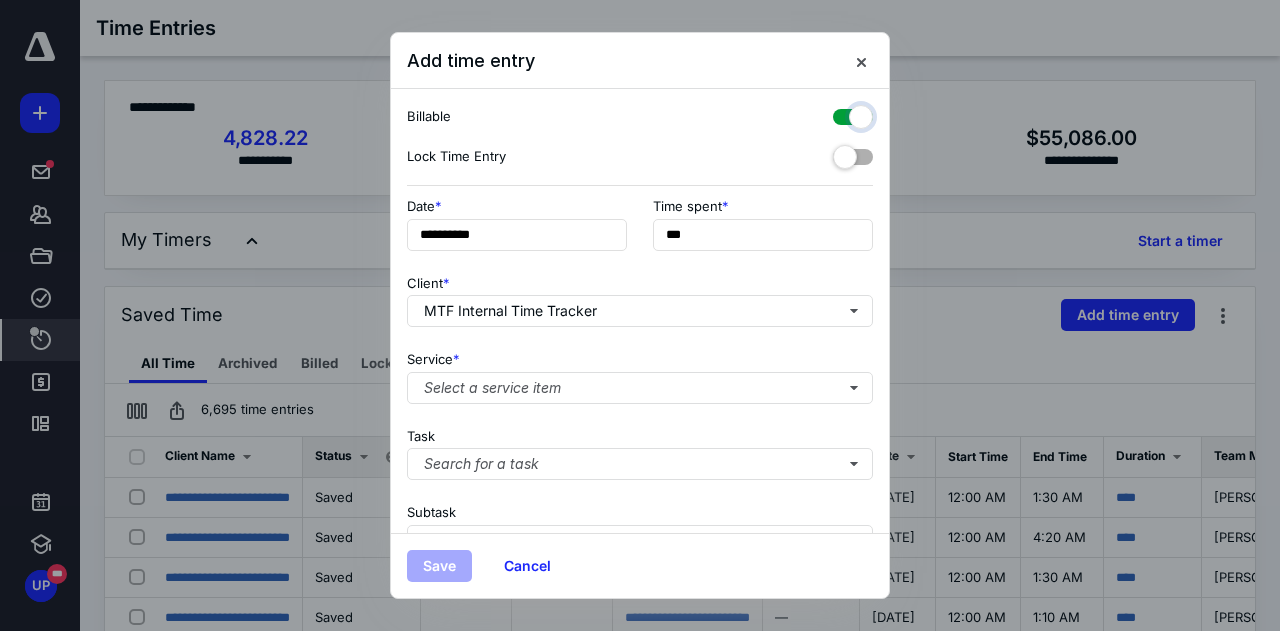 click at bounding box center [843, 114] 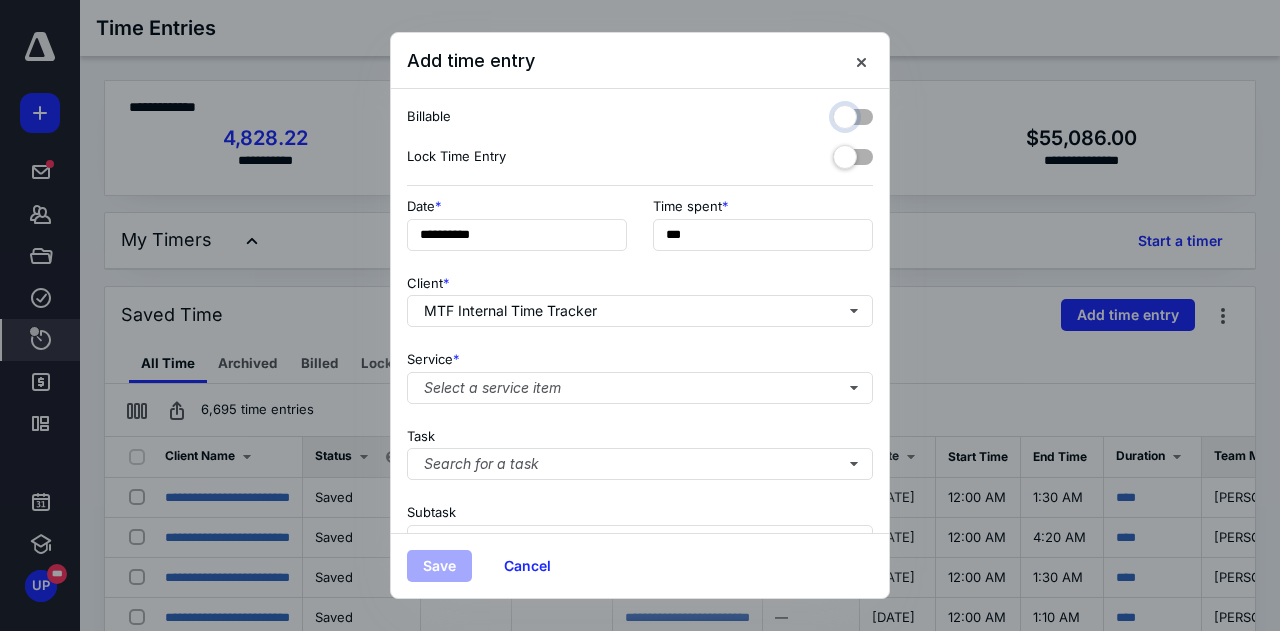 checkbox on "false" 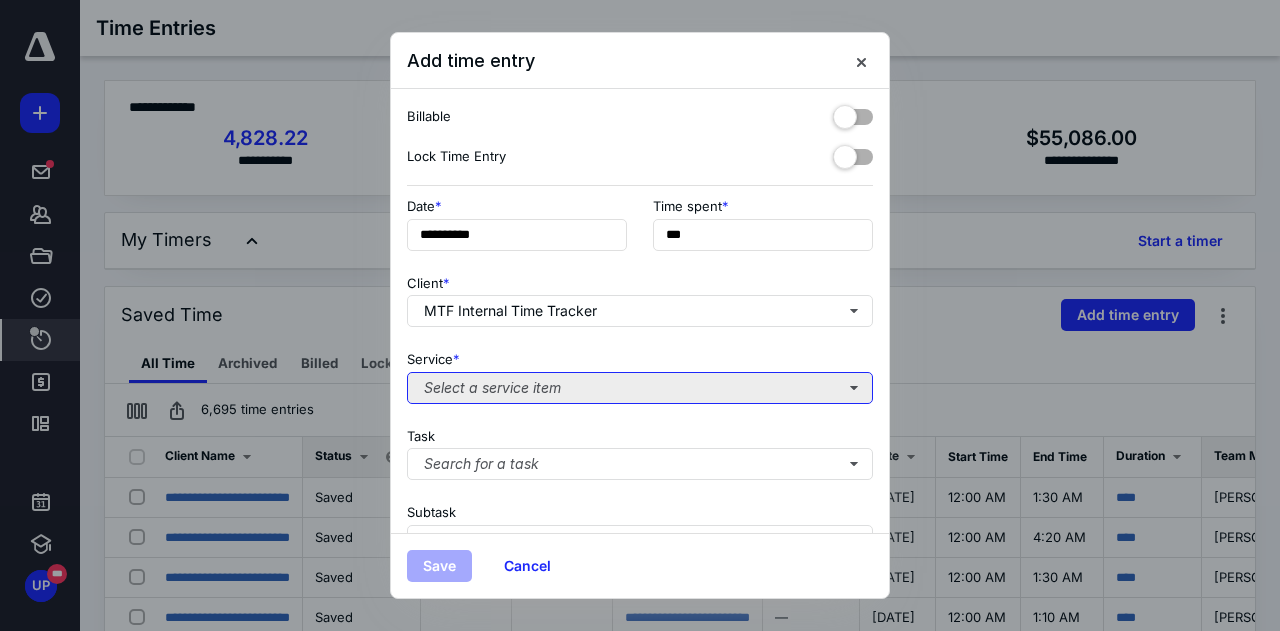 click on "Select a service item" at bounding box center [640, 388] 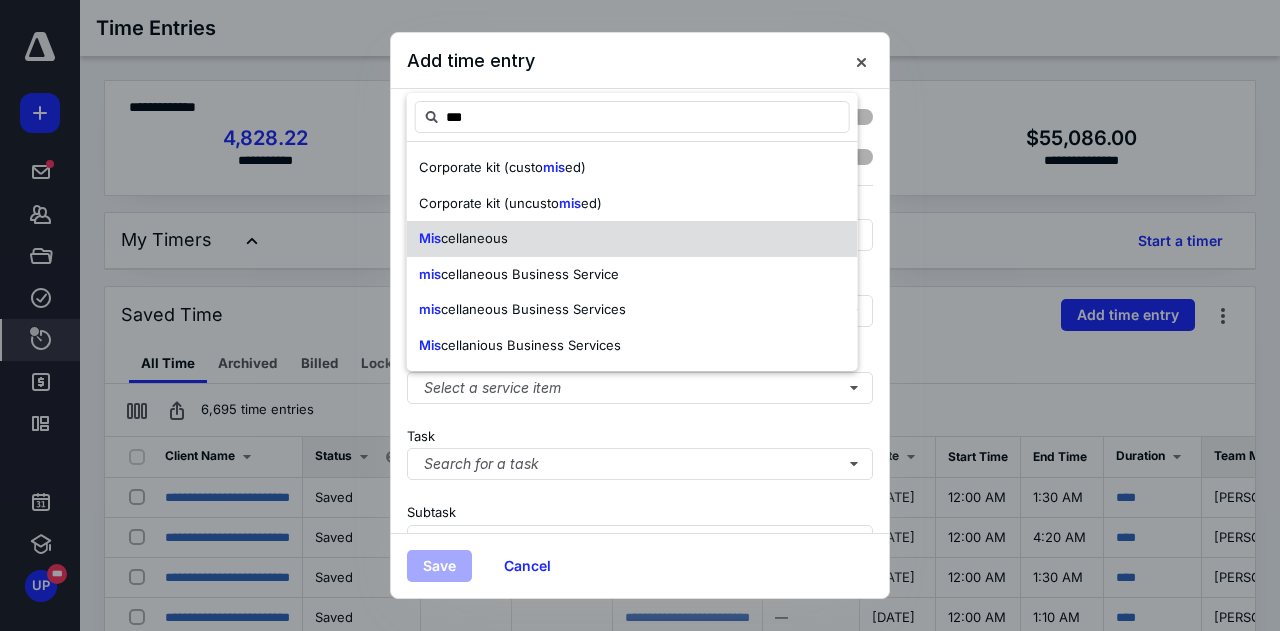click on "Mis cellaneous" at bounding box center (463, 239) 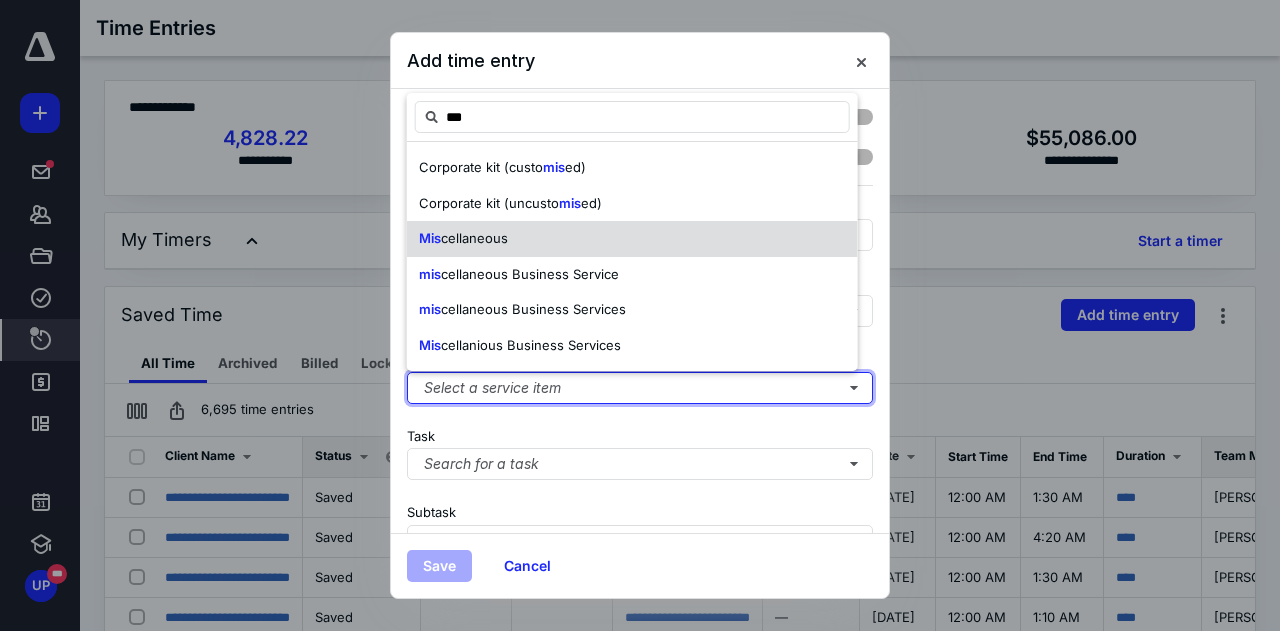 type 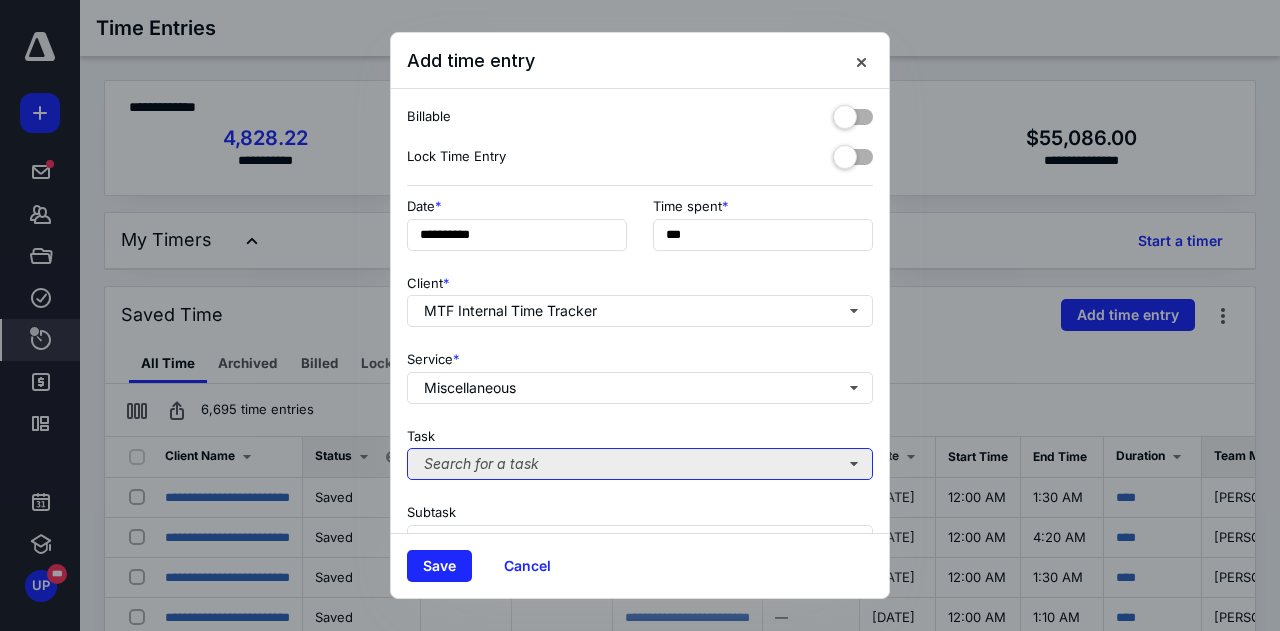click on "Search for a task" at bounding box center (640, 464) 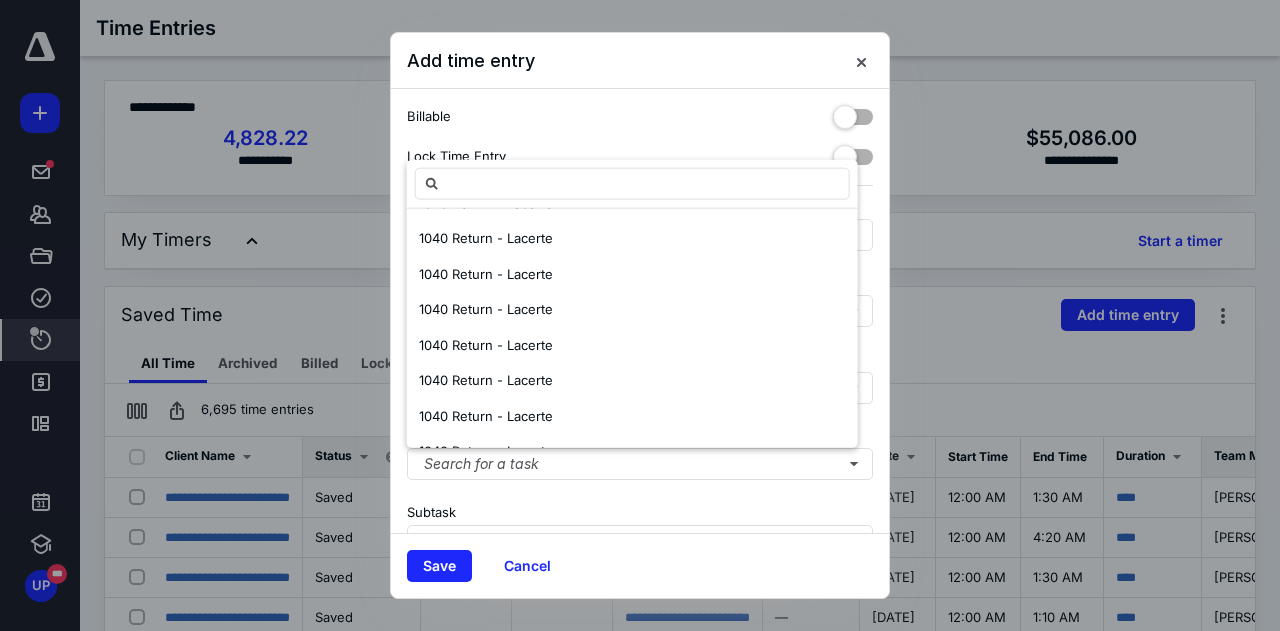scroll, scrollTop: 418, scrollLeft: 0, axis: vertical 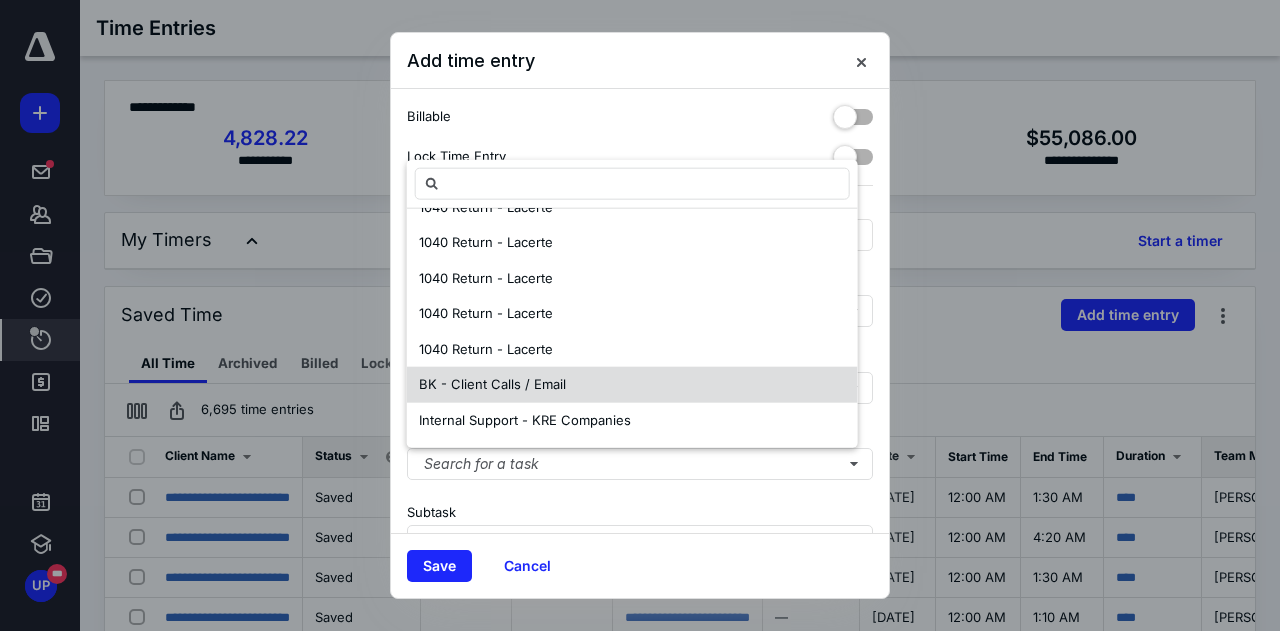 click on "BK - Client Calls / Email" at bounding box center (632, 385) 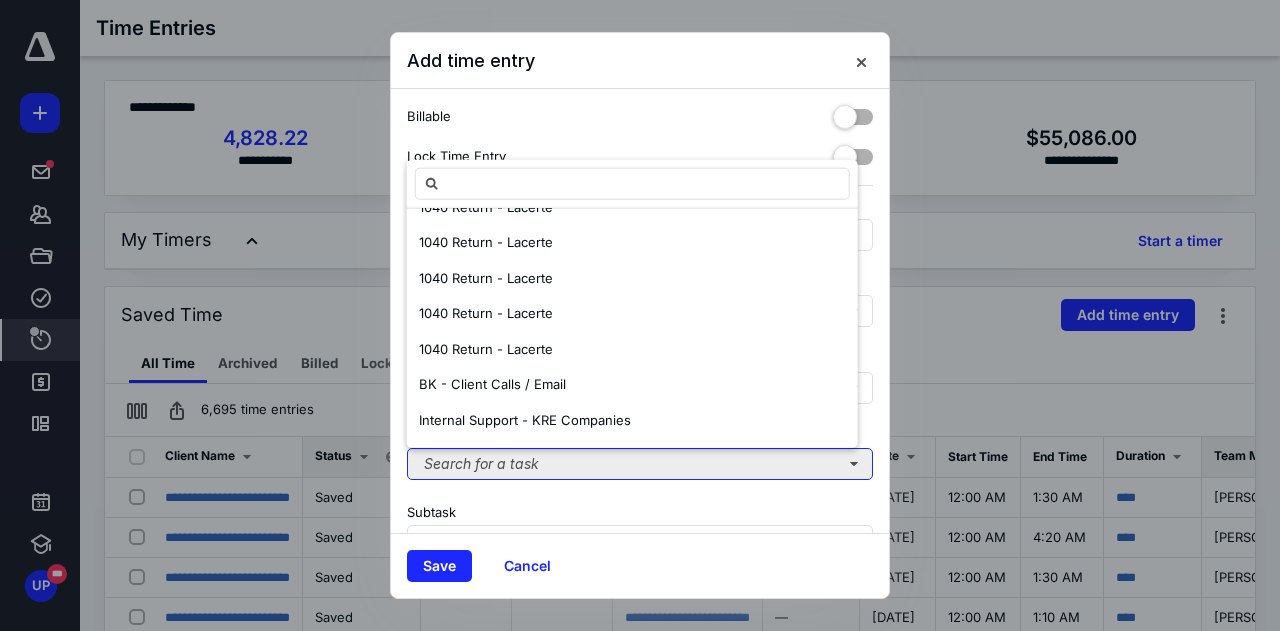 scroll, scrollTop: 0, scrollLeft: 0, axis: both 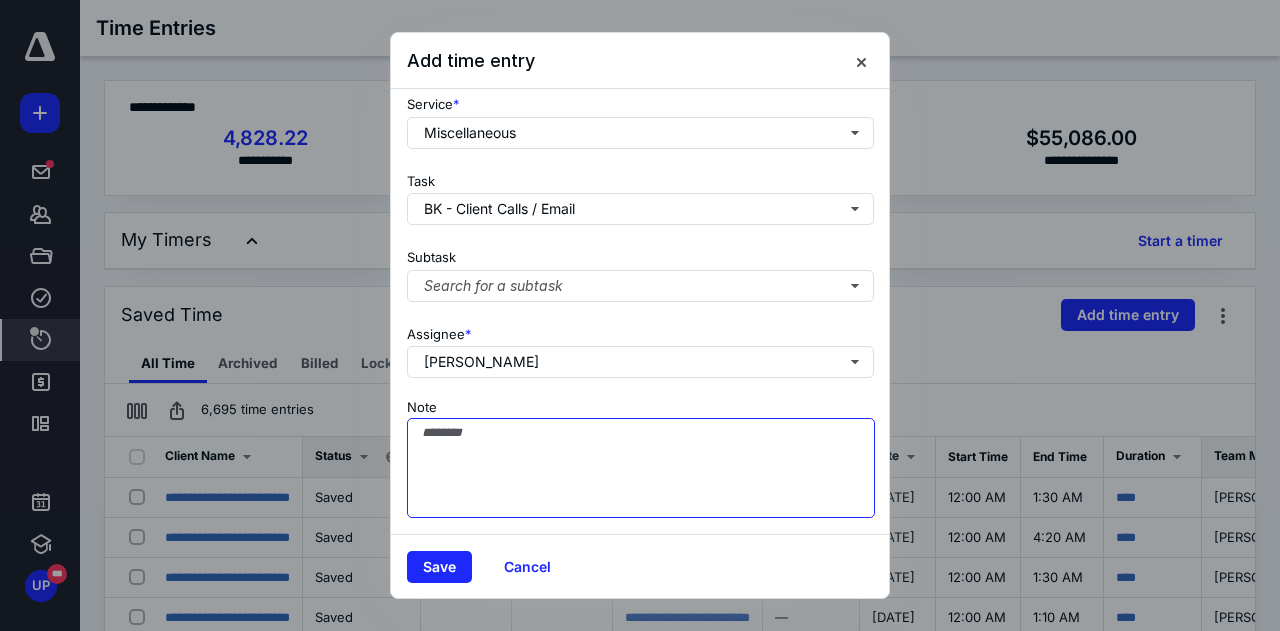 click on "Note" at bounding box center [641, 468] 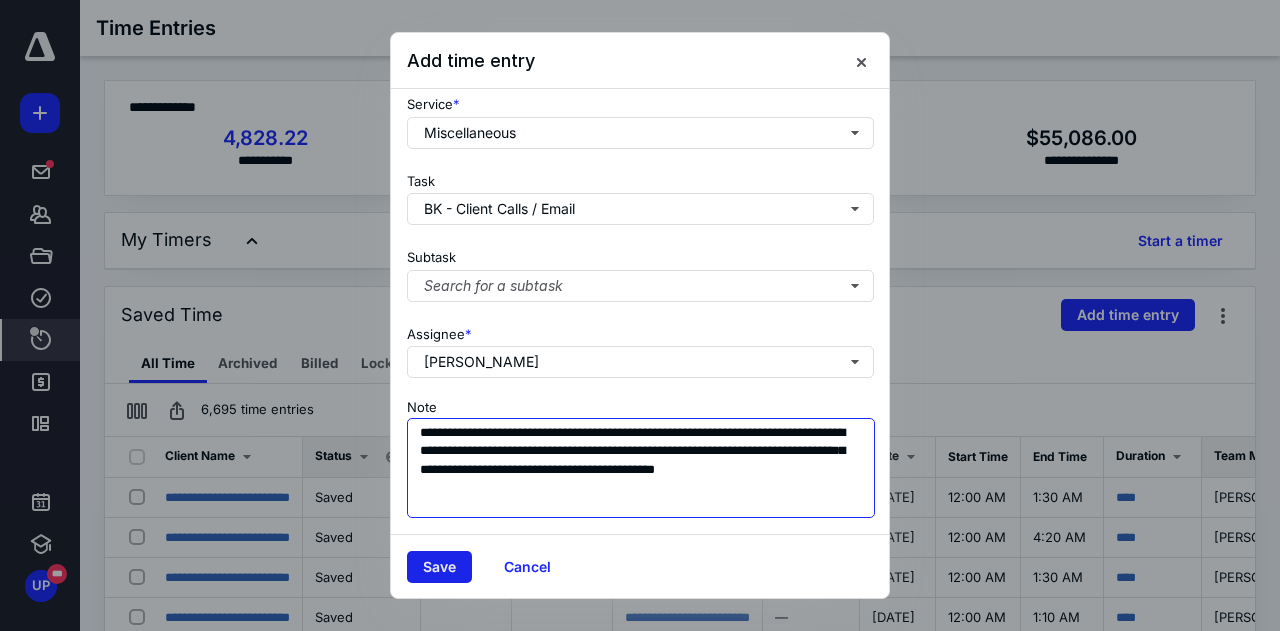 type on "**********" 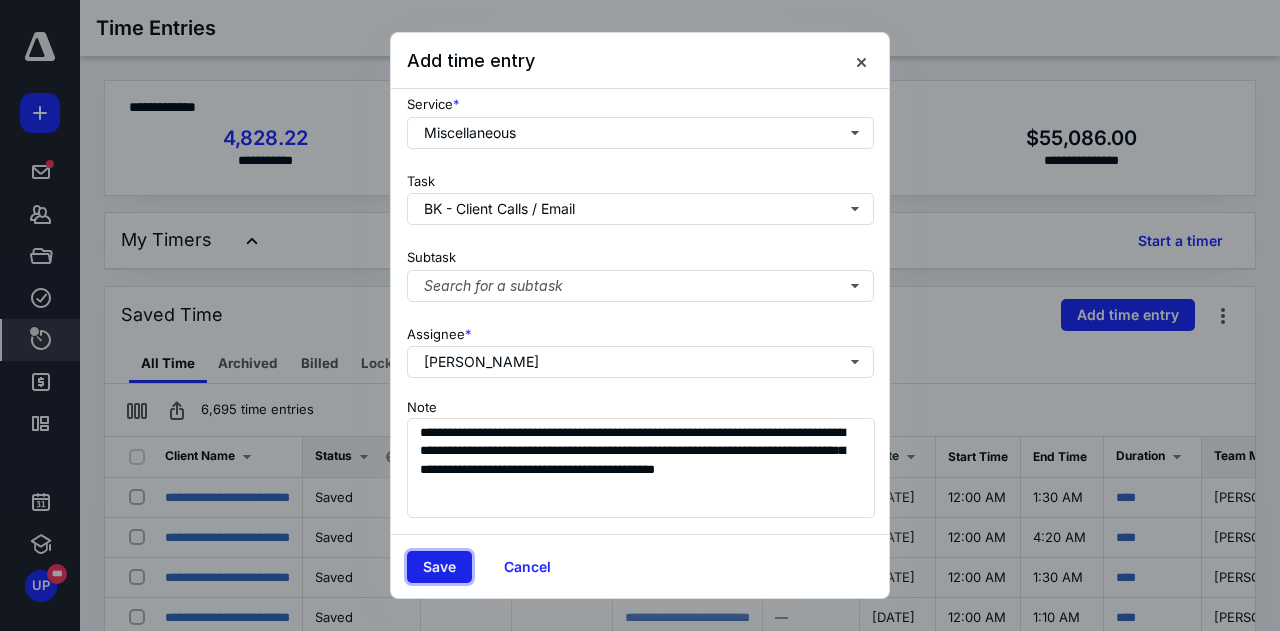 click on "Save" at bounding box center (439, 567) 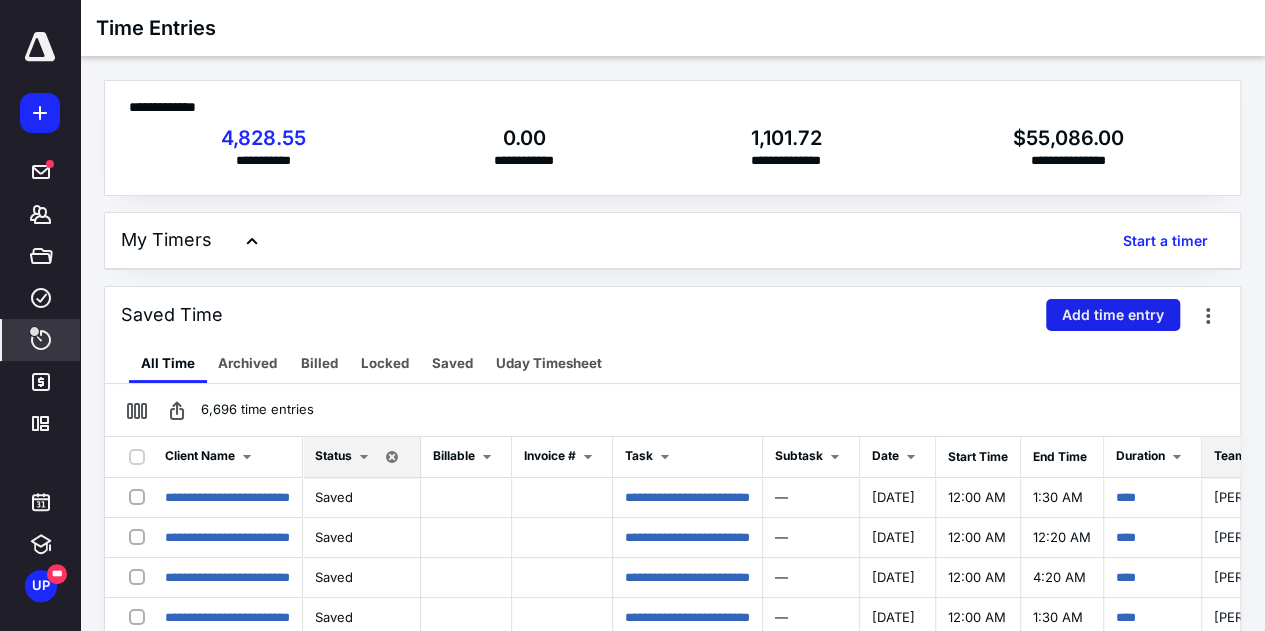 click on "Add time entry" at bounding box center (1113, 315) 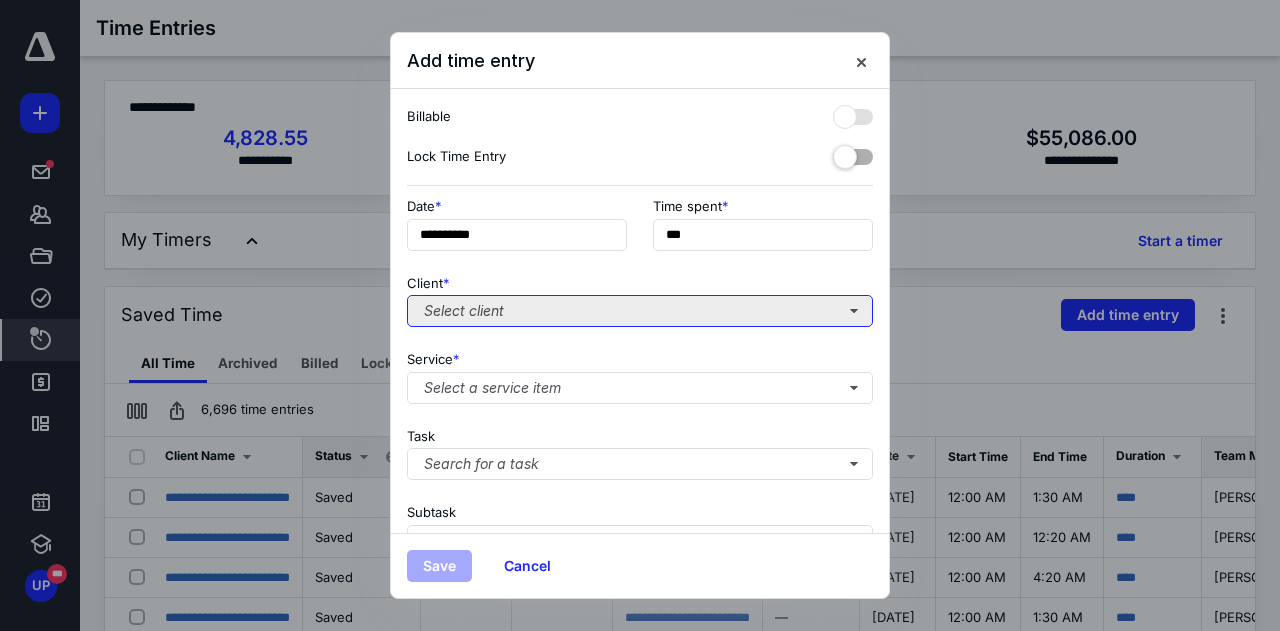 type 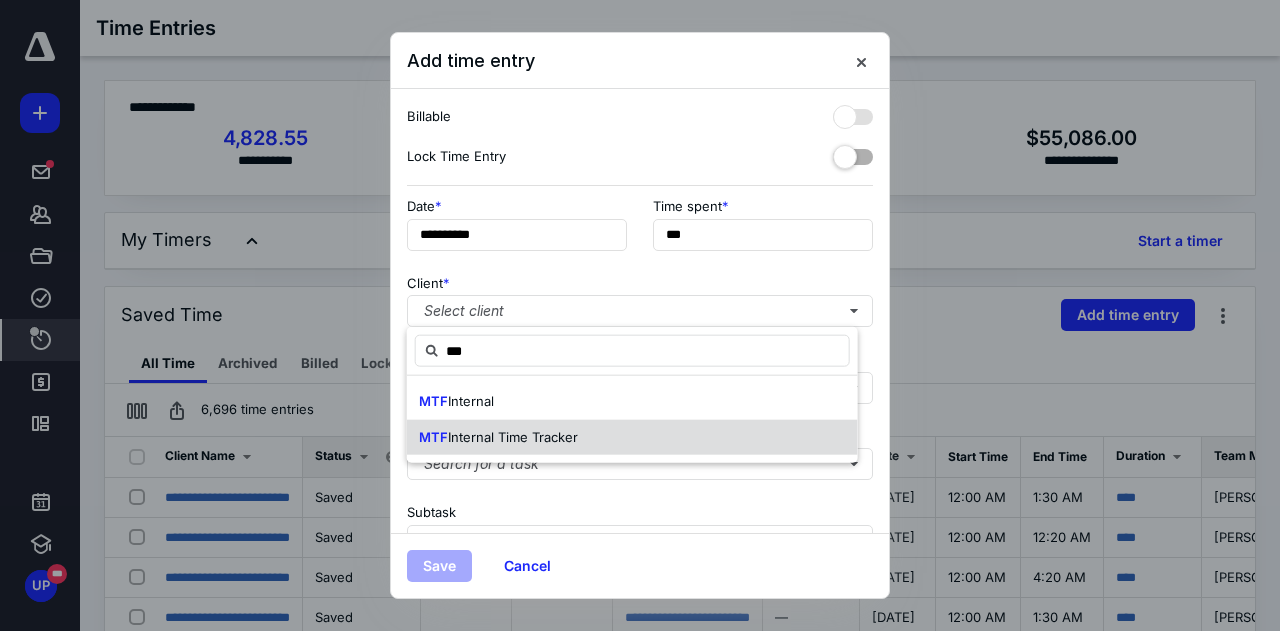 click on "Internal Time Tracker" at bounding box center [513, 436] 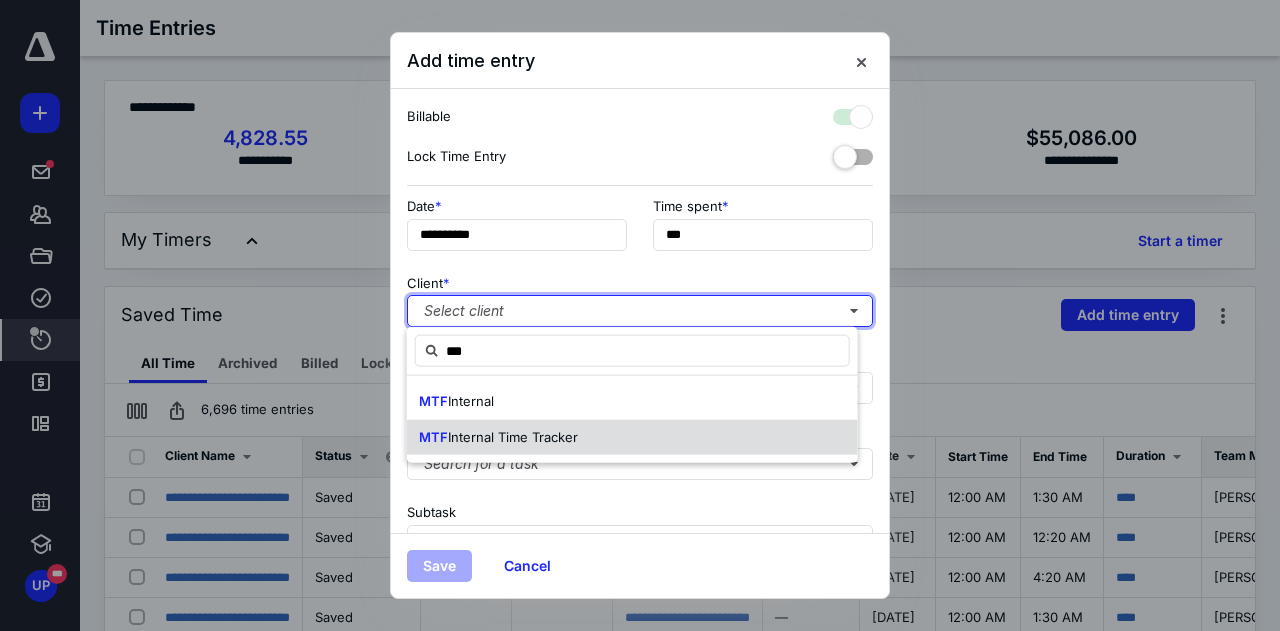 checkbox on "true" 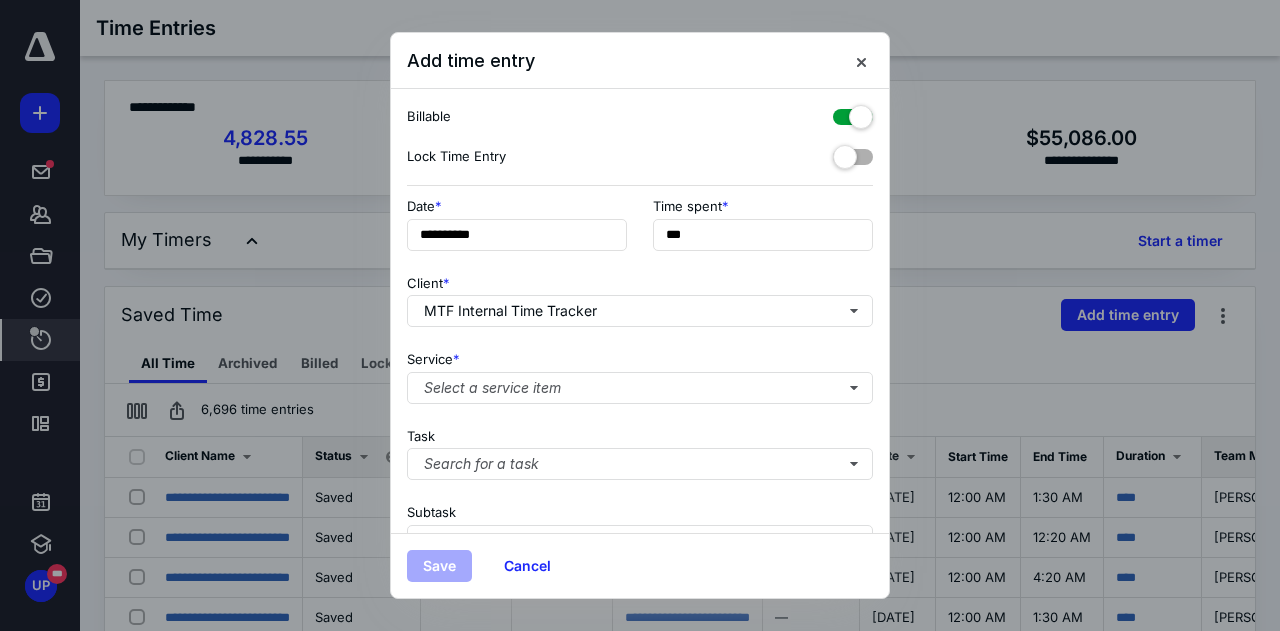 click at bounding box center [853, 113] 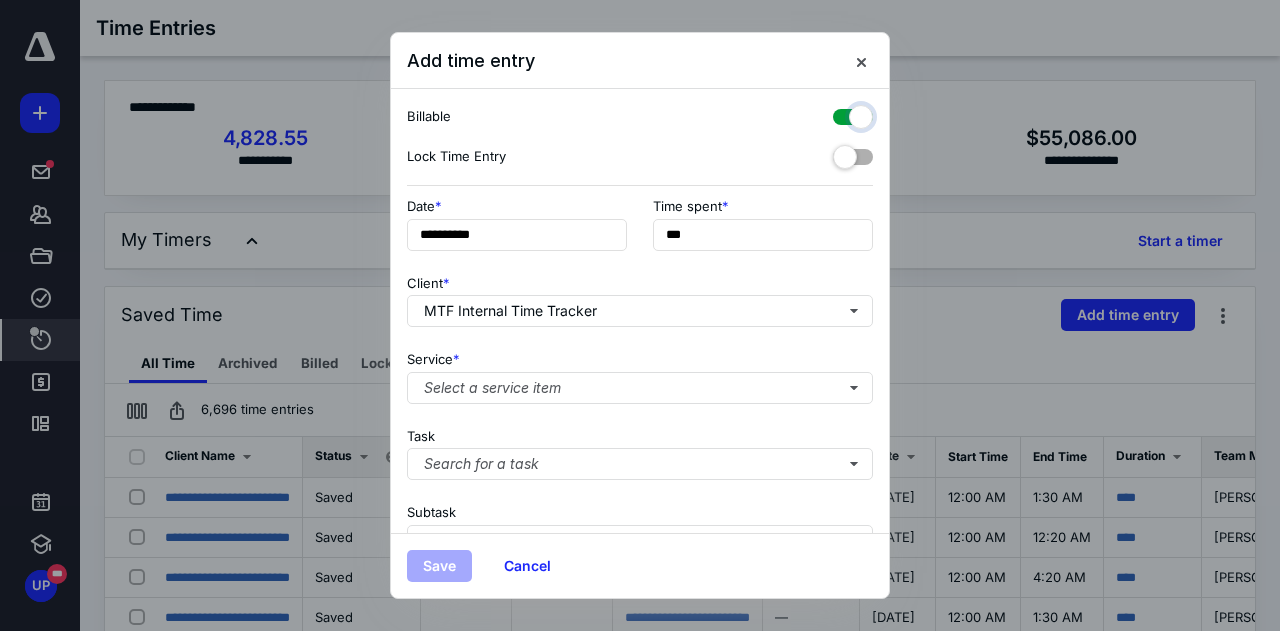 click at bounding box center (843, 114) 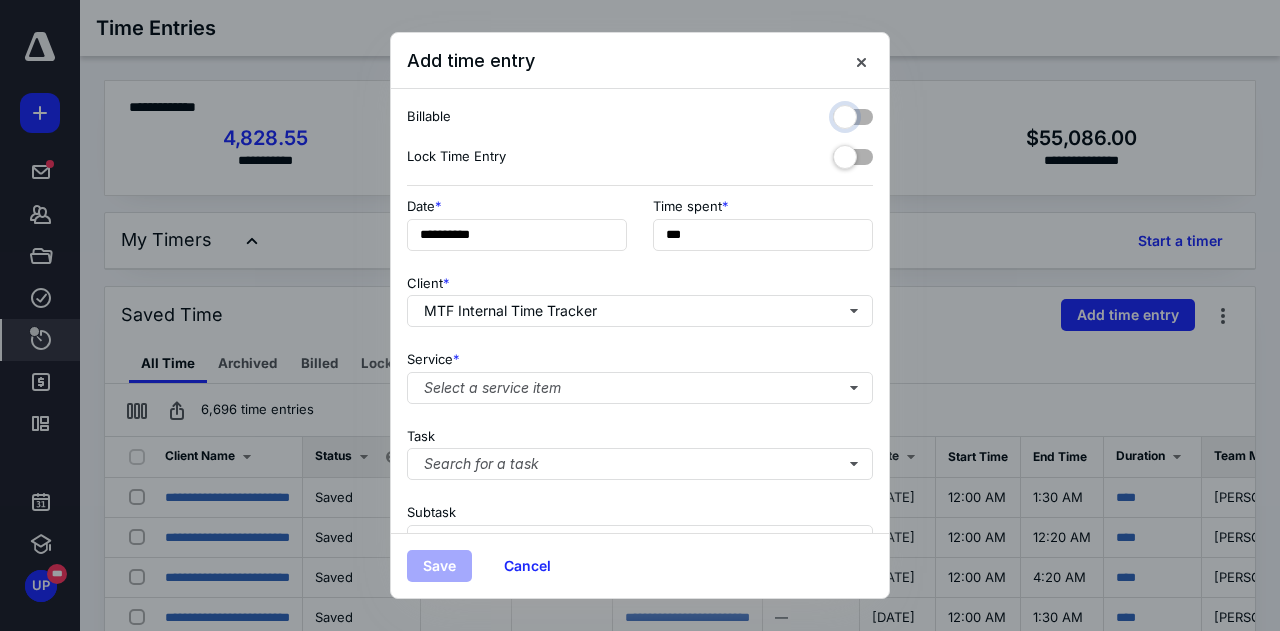 checkbox on "false" 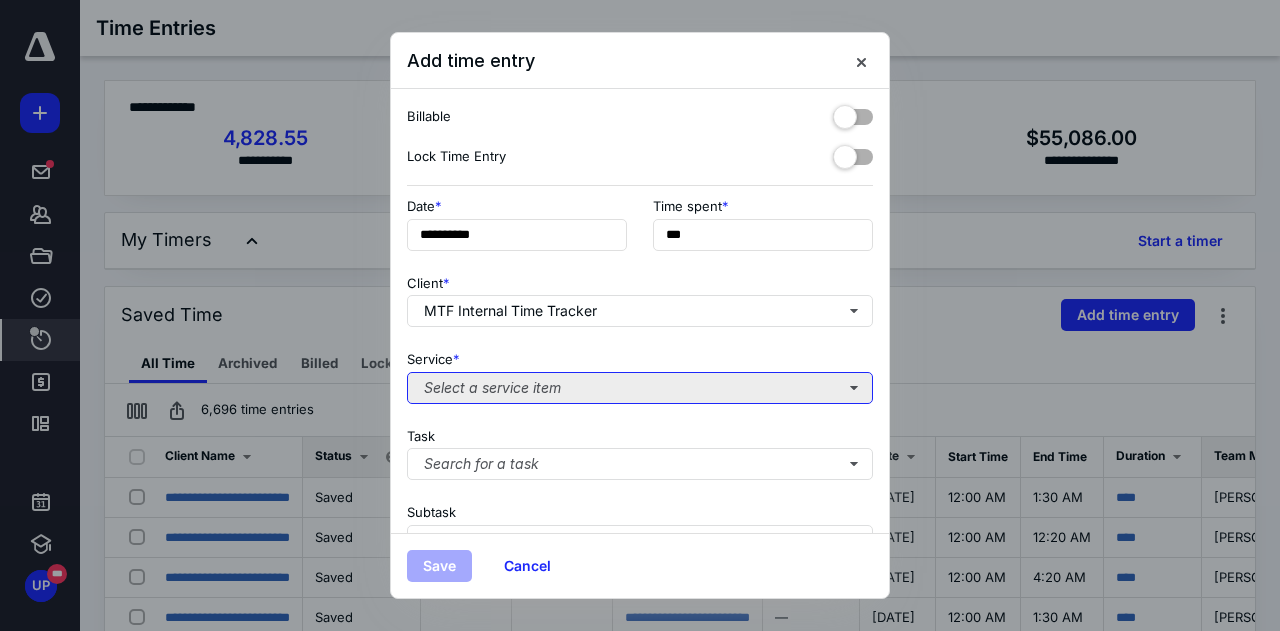 click on "Select a service item" at bounding box center [640, 388] 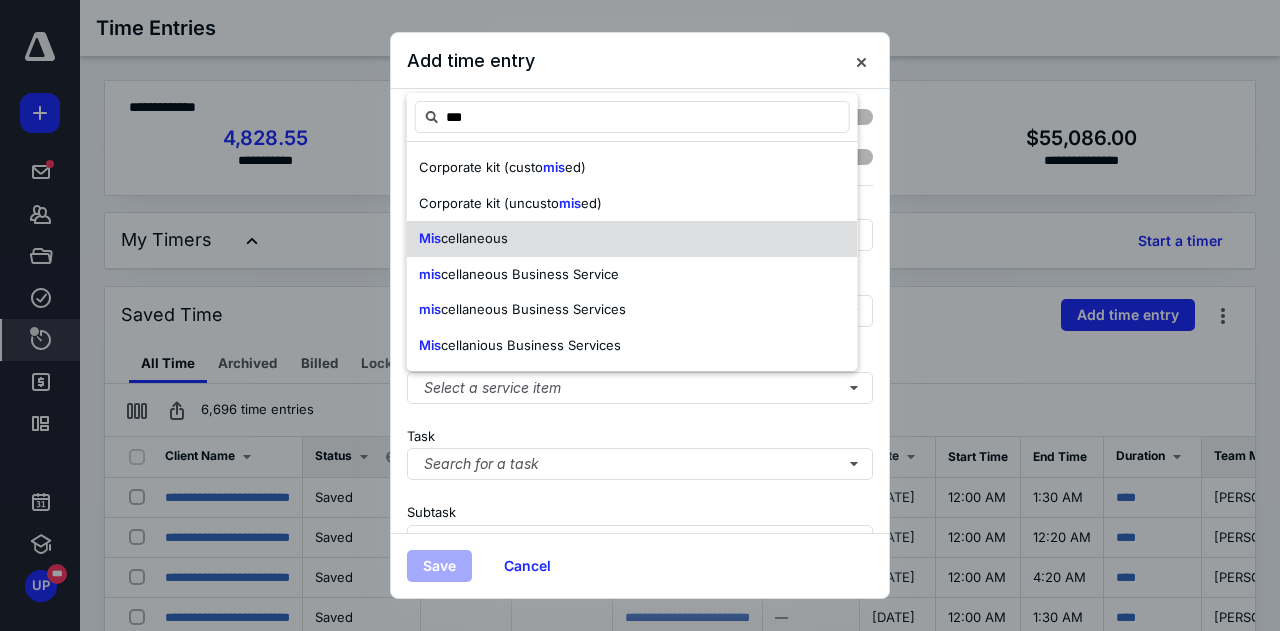 click on "Mis cellaneous" at bounding box center [632, 239] 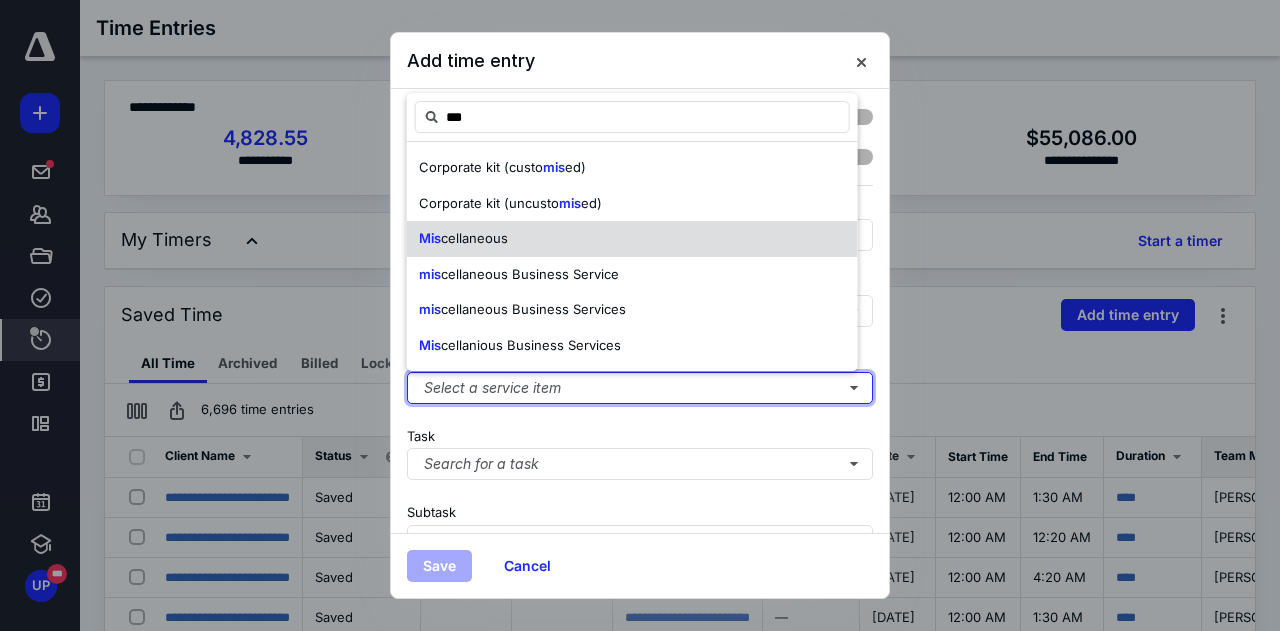 type 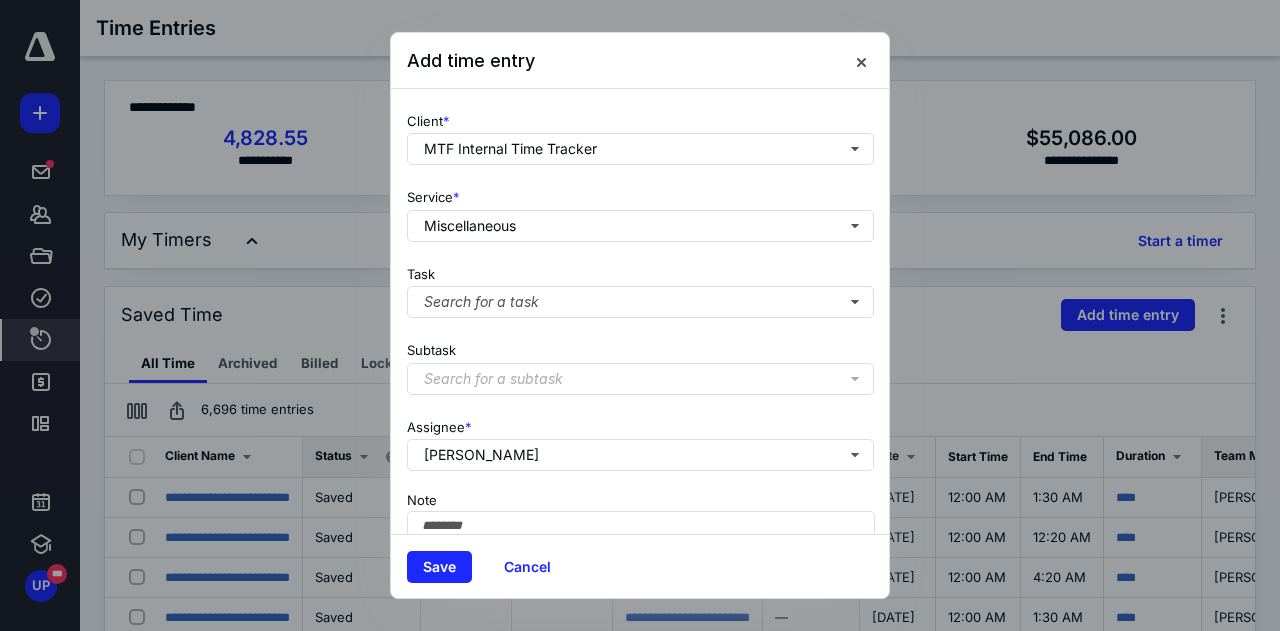 scroll, scrollTop: 168, scrollLeft: 0, axis: vertical 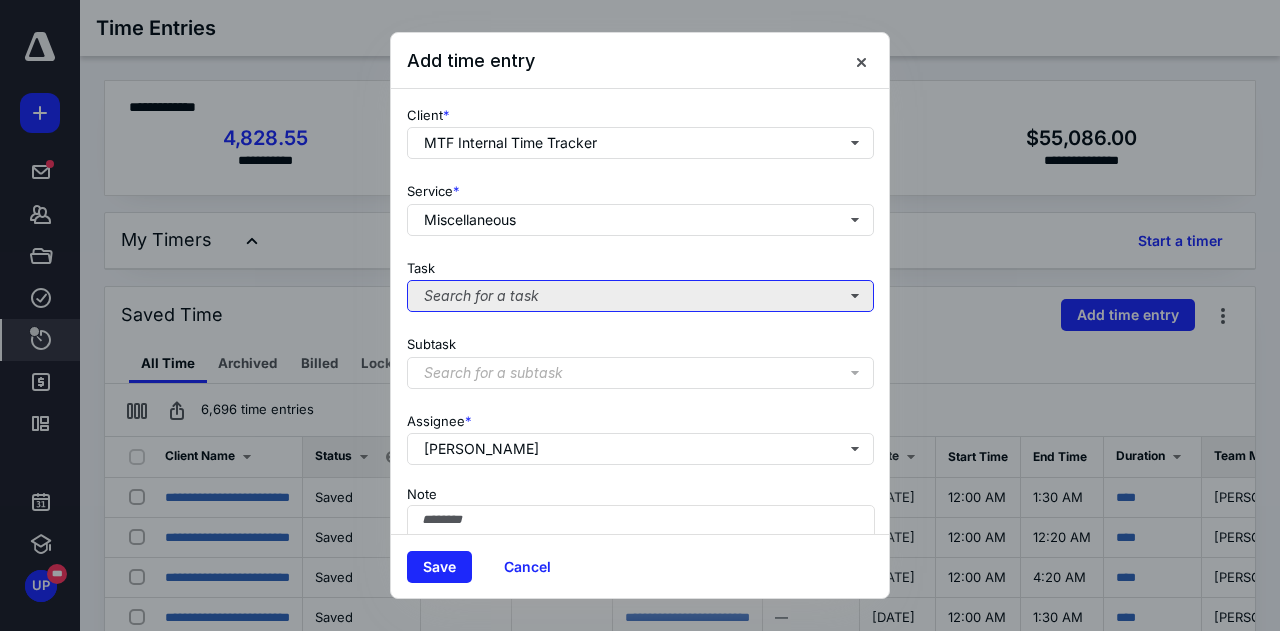 click on "Search for a task" at bounding box center (640, 296) 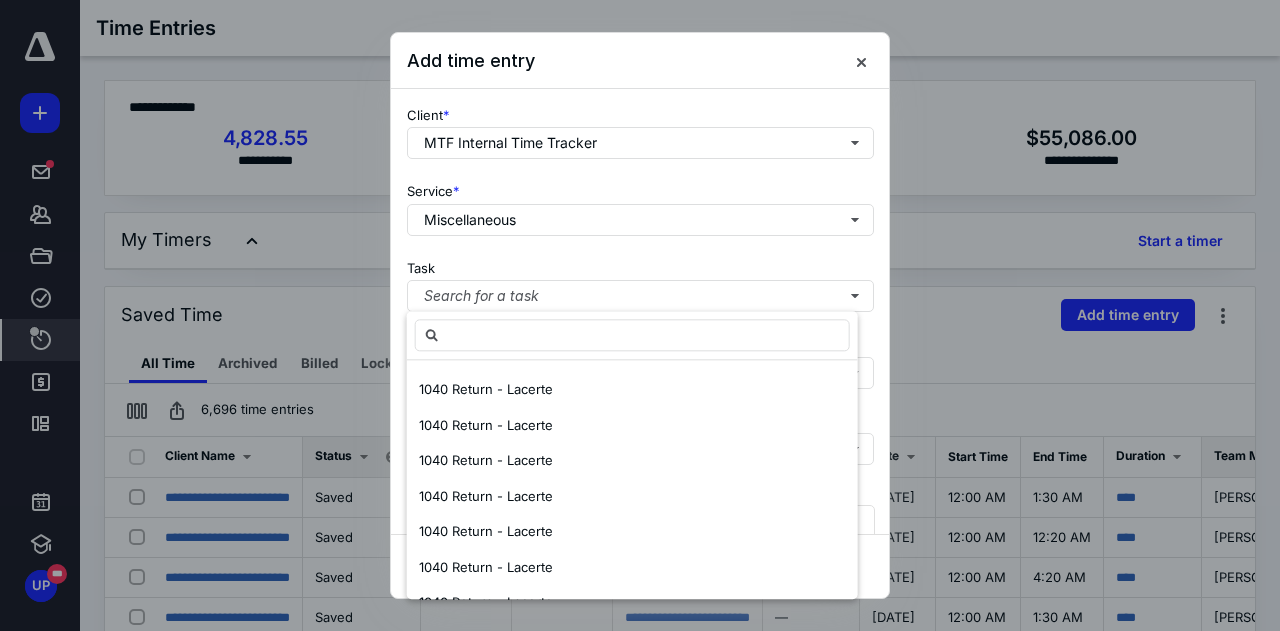 scroll, scrollTop: 418, scrollLeft: 0, axis: vertical 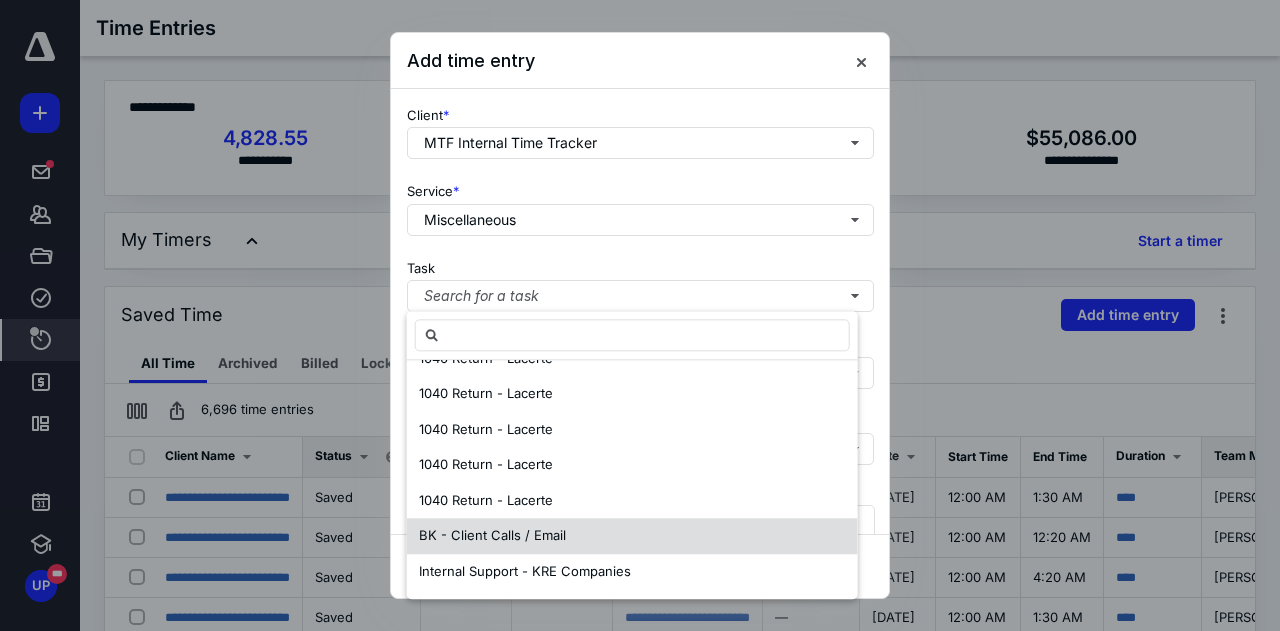 click on "BK - Client Calls / Email" at bounding box center [492, 535] 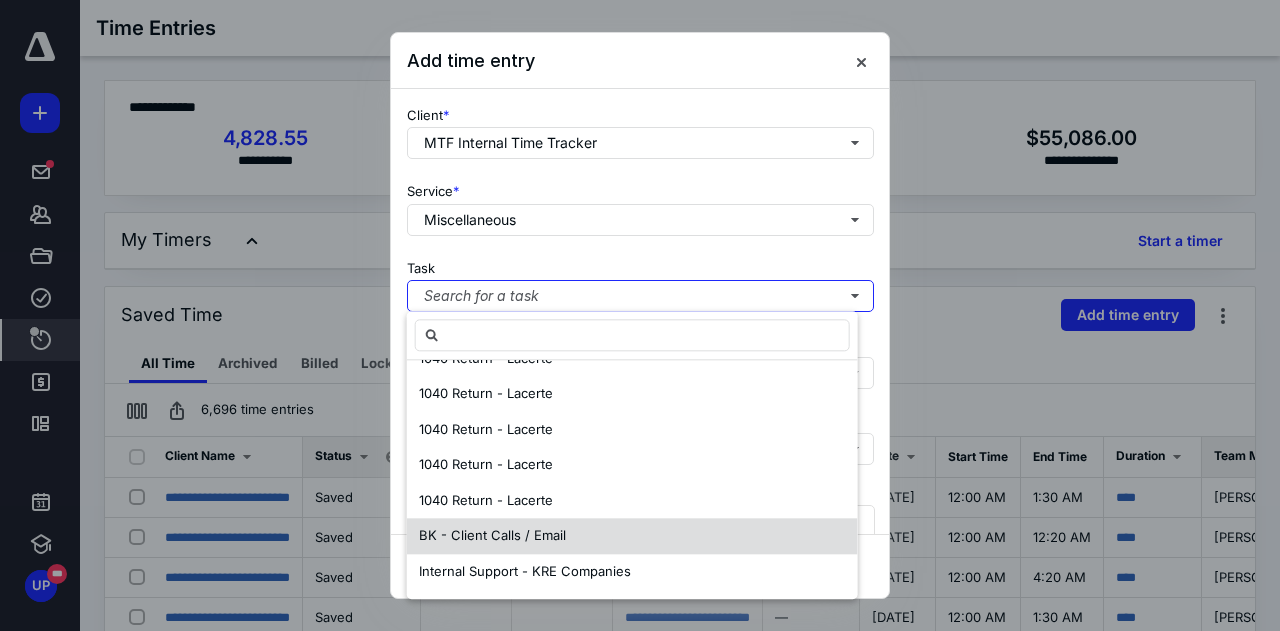 scroll, scrollTop: 0, scrollLeft: 0, axis: both 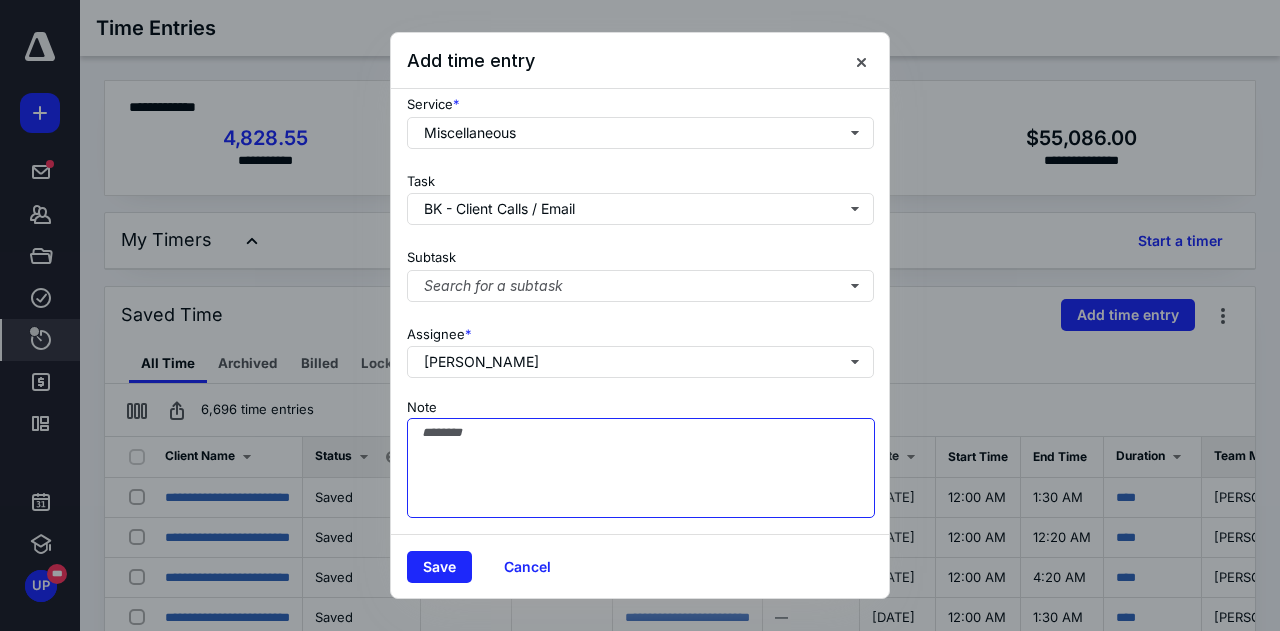 click on "Note" at bounding box center [641, 468] 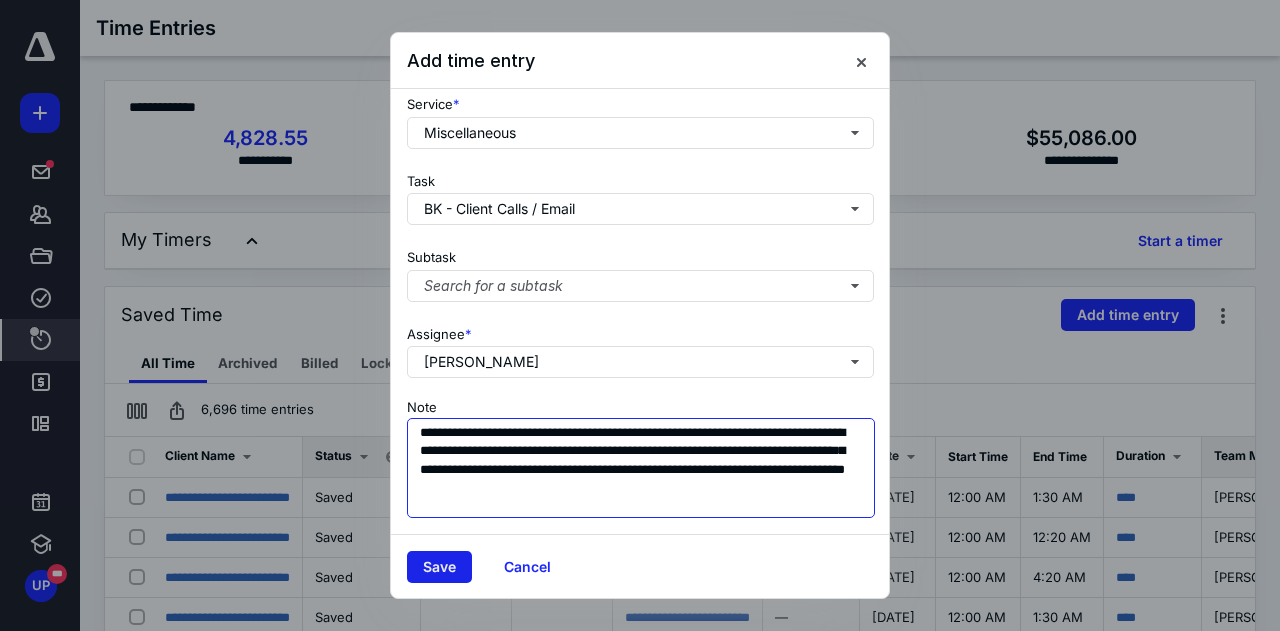 type on "**********" 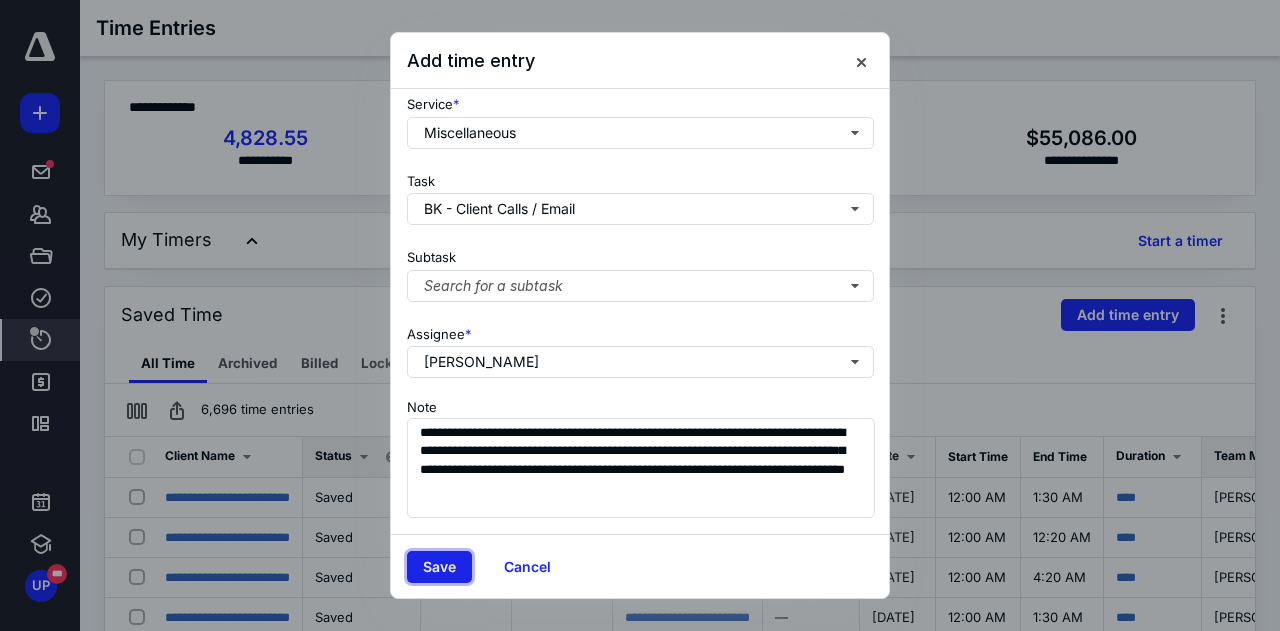 click on "Save" at bounding box center [439, 567] 